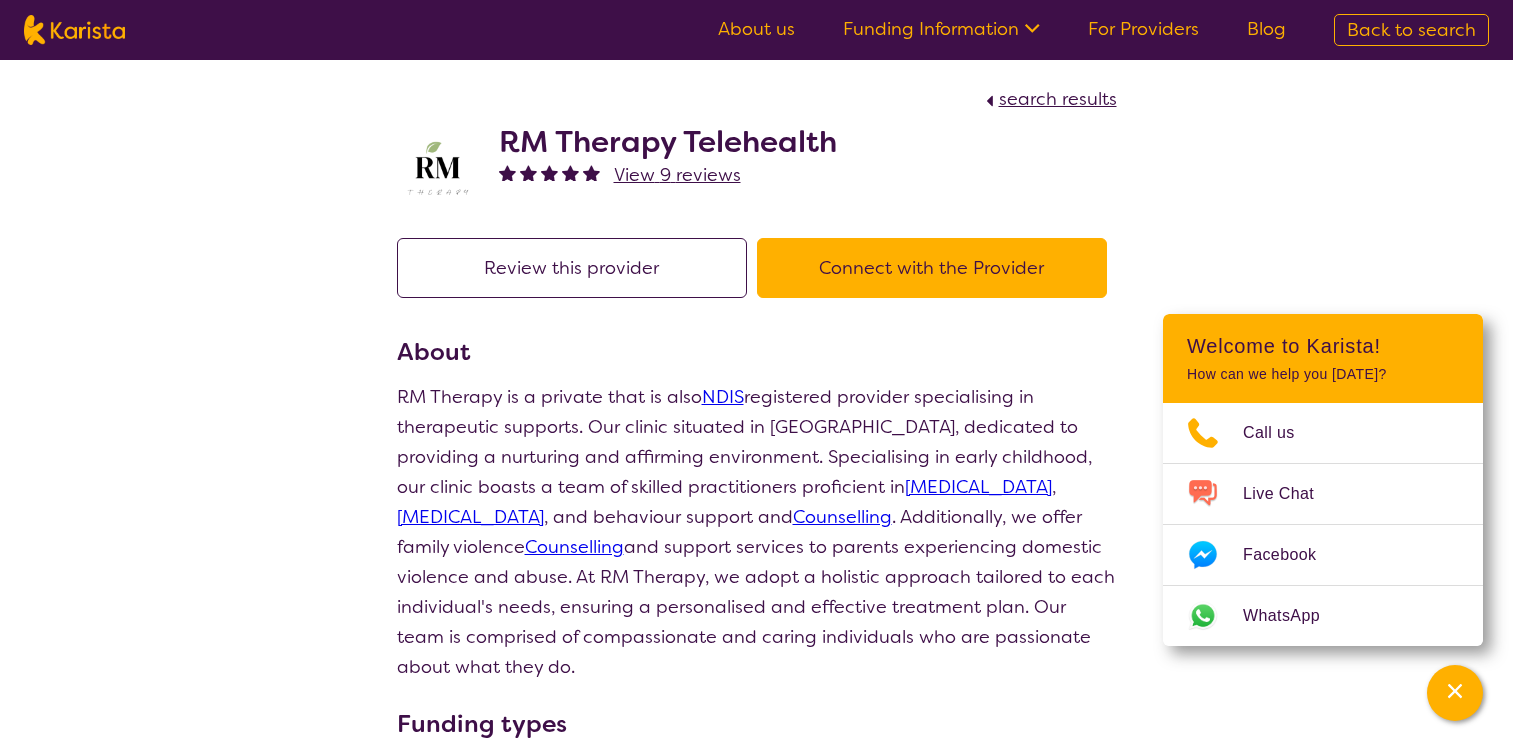 scroll, scrollTop: 181, scrollLeft: 0, axis: vertical 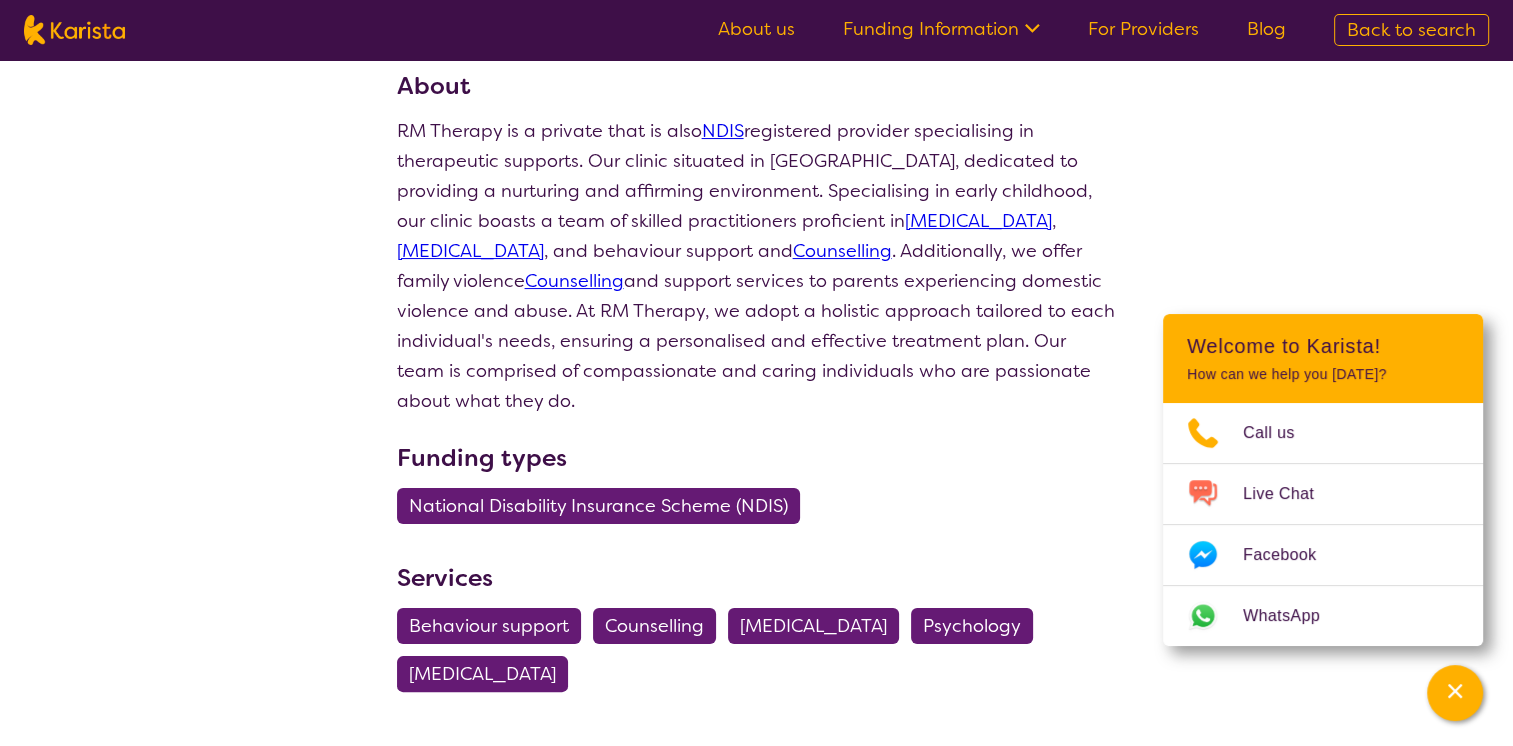 click on "search results RM Therapy Telehealth View   9   reviews Review this provider Connect with the Provider About  RM Therapy is a private that is also  NDIS  registered provider specialising in therapeutic supports. Our clinic situated in [GEOGRAPHIC_DATA], dedicated to providing a nurturing and affirming environment. Specialising in early childhood, our clinic boasts a team of skilled practitioners proficient in  [MEDICAL_DATA] ,  [MEDICAL_DATA] , and behaviour support and  Counselling . Additionally, we offer family violence  Counselling  and support services to parents experiencing domestic violence and abuse. At RM Therapy, we adopt a holistic approach tailored to each individual's needs, ensuring a personalised and effective treatment plan. Our team is comprised of compassionate and caring individuals who are passionate about what they do. Funding types National Disability Insurance Scheme (NDIS) Services Behaviour support Counselling [MEDICAL_DATA] Psychology [MEDICAL_DATA] Reviews 1 - 5 of 9 reviews ←" at bounding box center [756, 829] 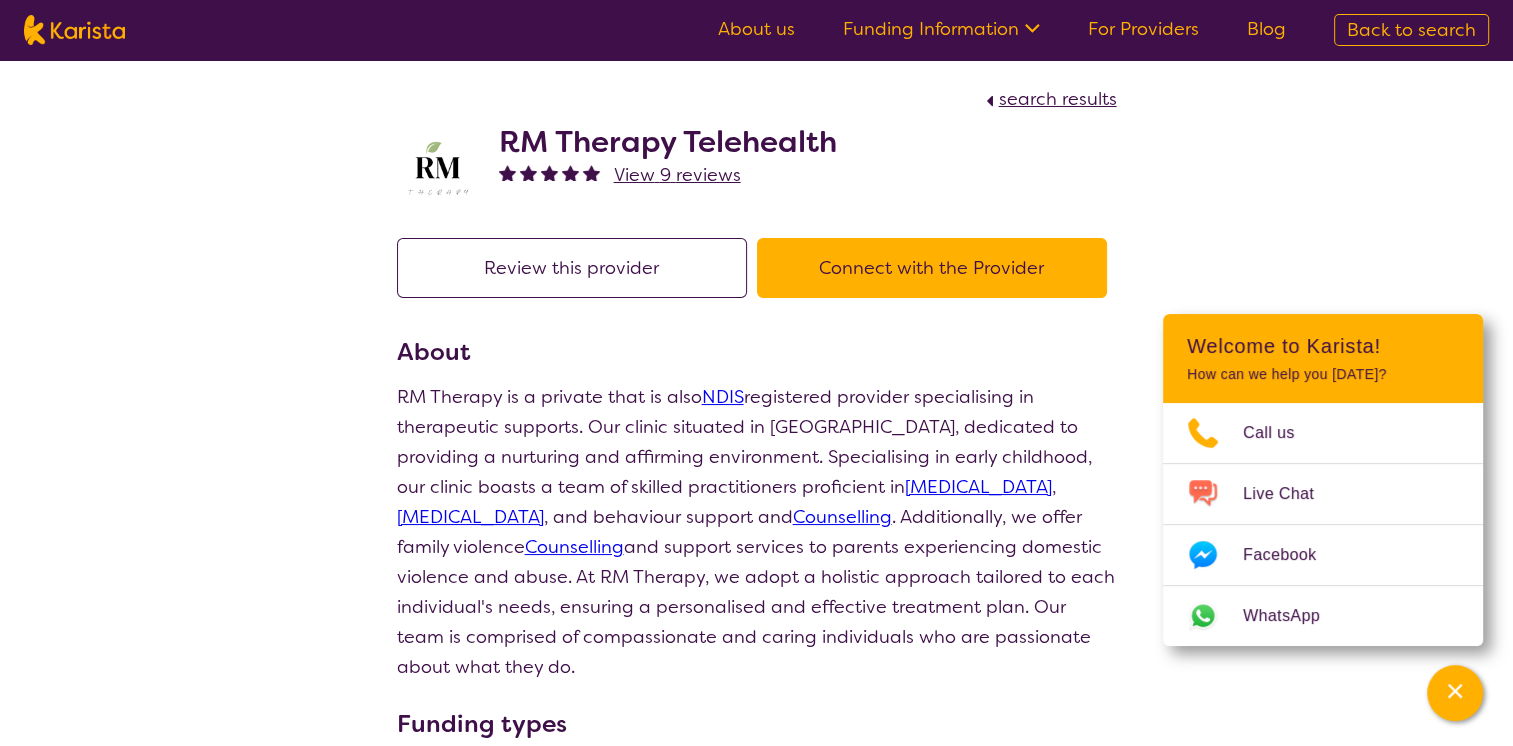 click on "Connect with the Provider" at bounding box center (932, 268) 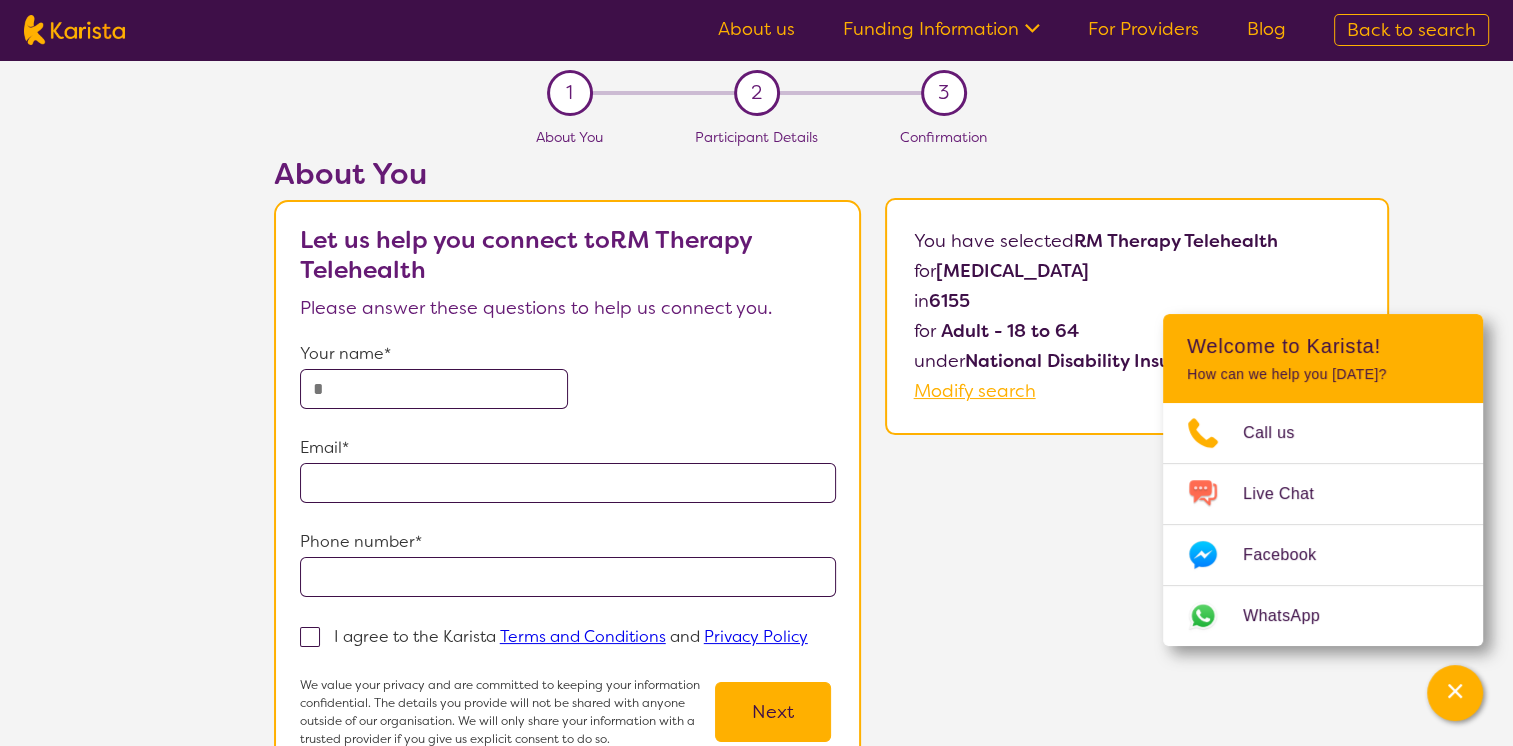 click on "Your name* Email* Phone number* I agree to the Karista   Terms and Conditions   and   Privacy Policy We value your privacy and are committed to keeping your information confidential. The details you provide will not be shared with anyone outside of our organisation. We will only share your information with a trusted provider if you give us explicit consent to do so. Next" at bounding box center (568, 543) 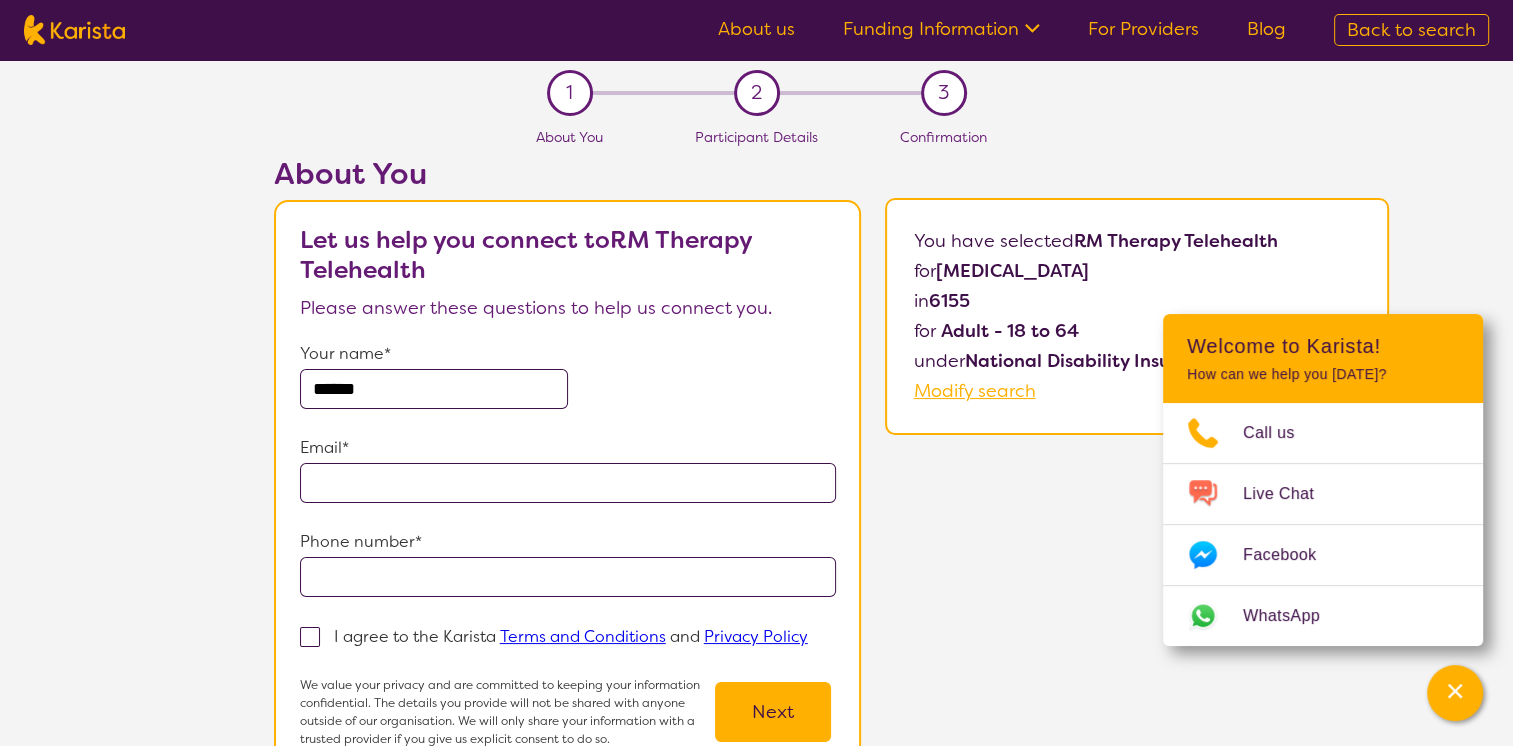 type on "**********" 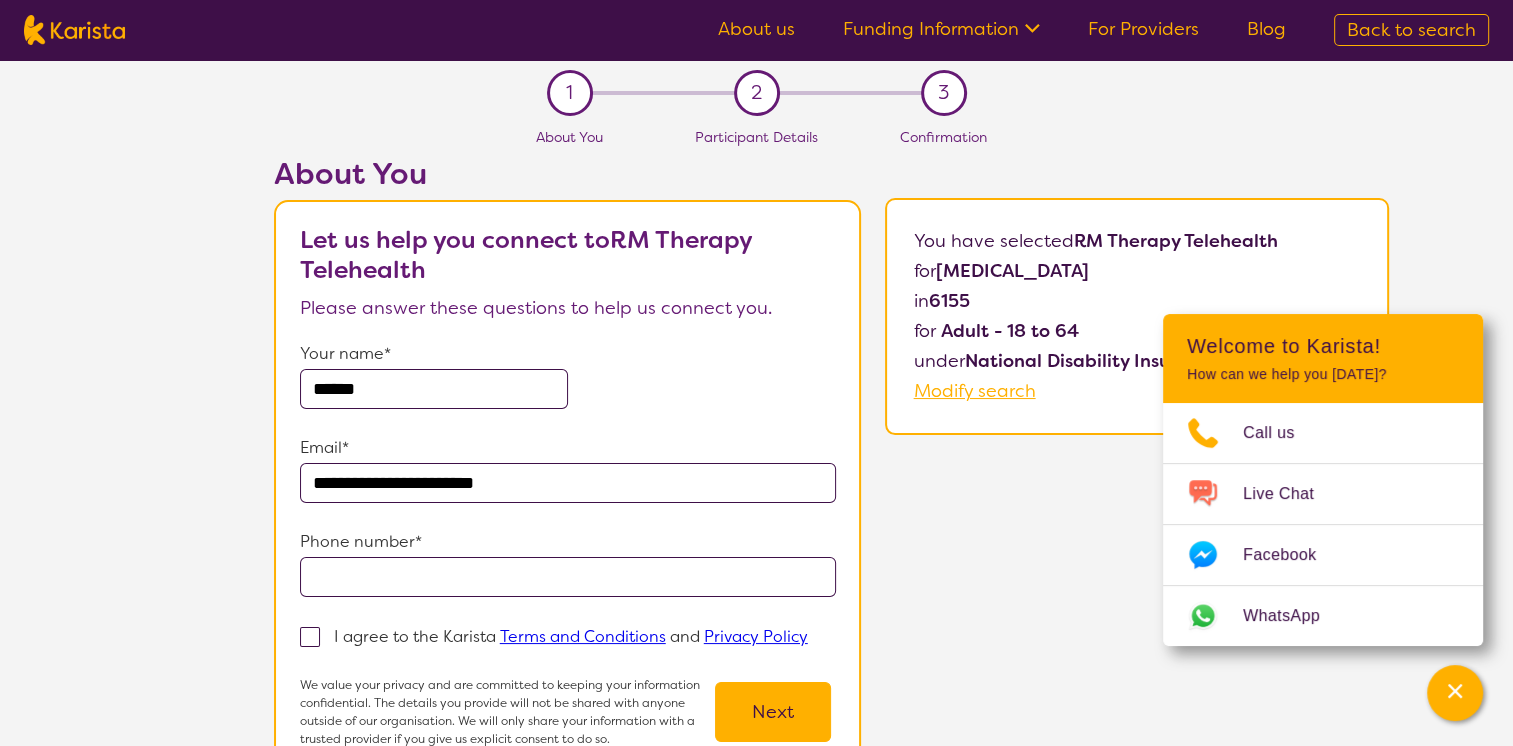 type on "**********" 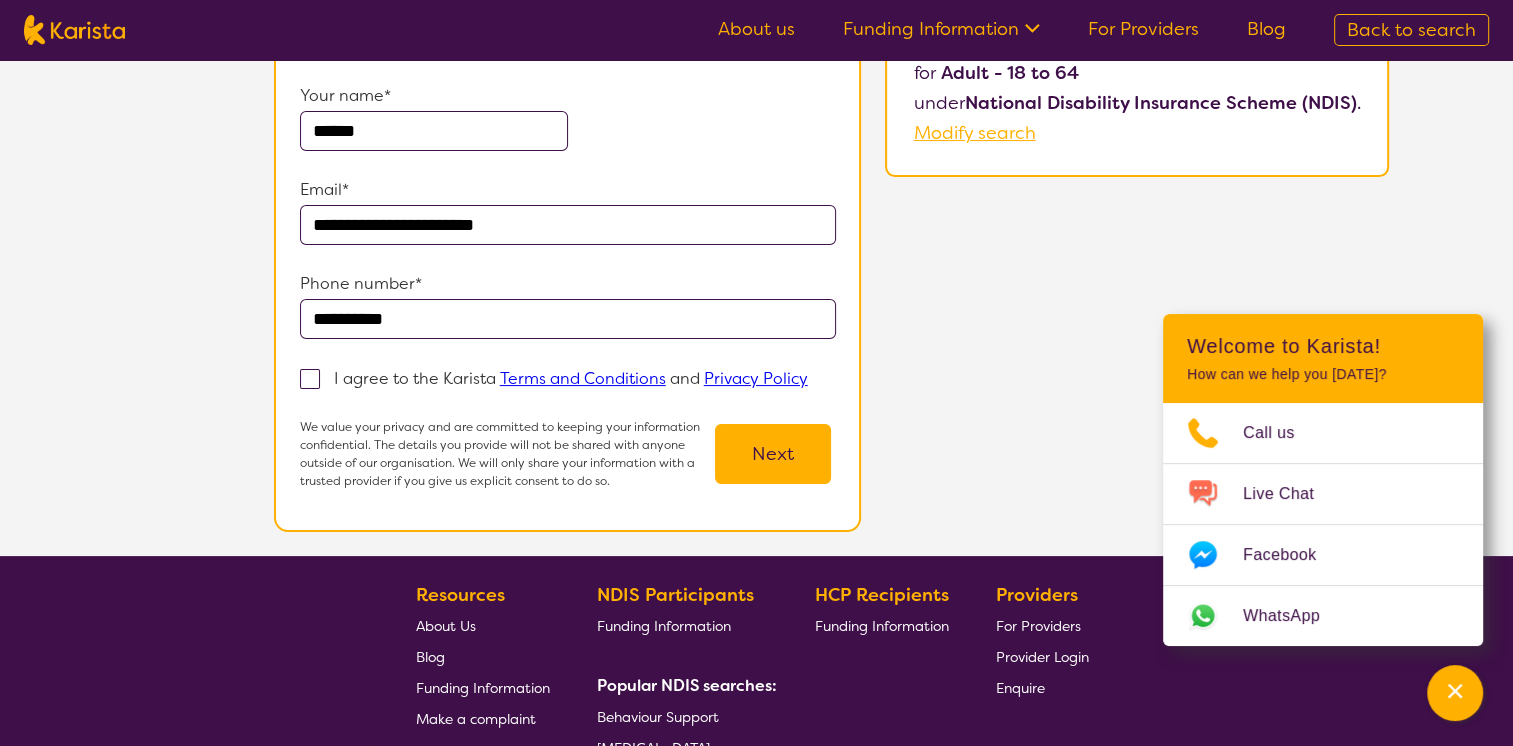 scroll, scrollTop: 266, scrollLeft: 0, axis: vertical 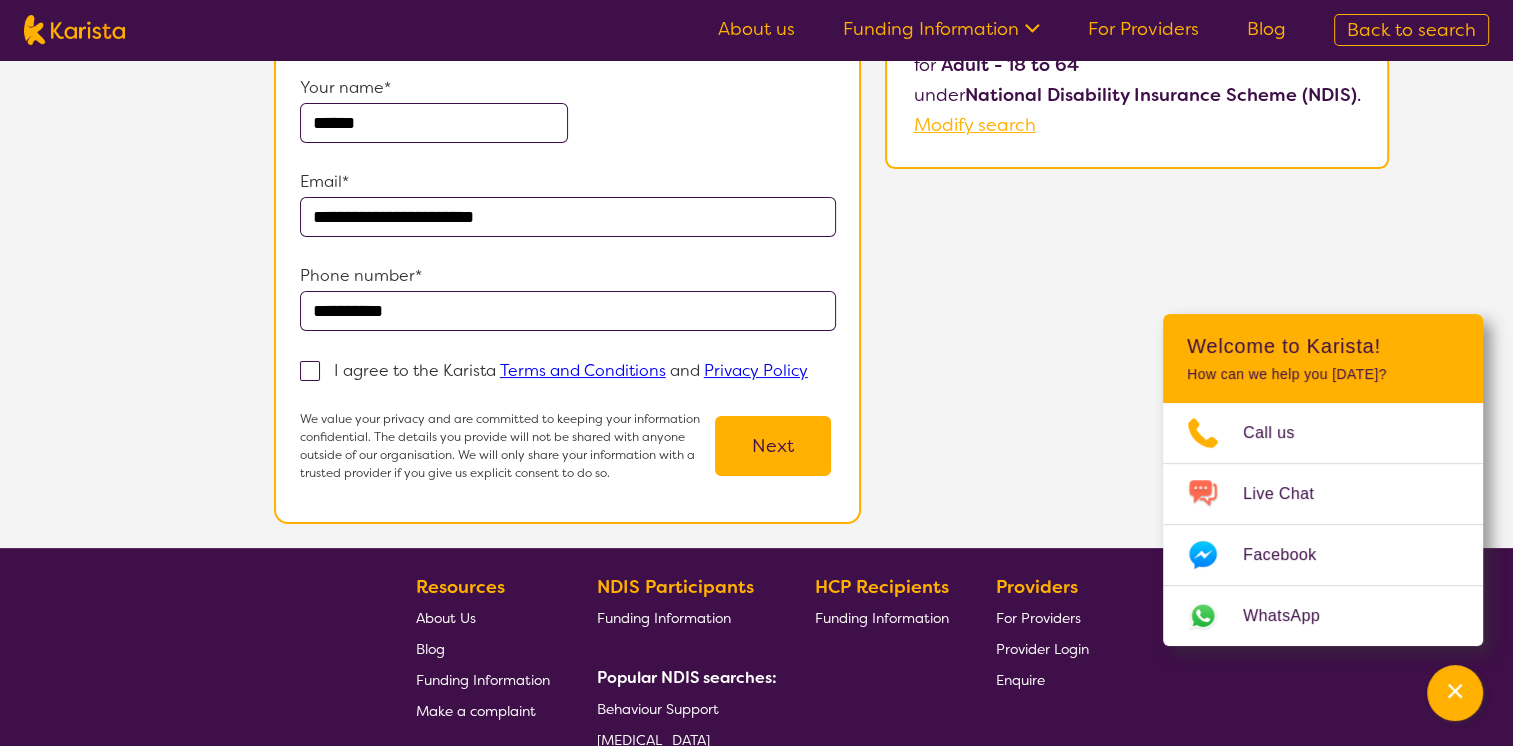 click at bounding box center (310, 371) 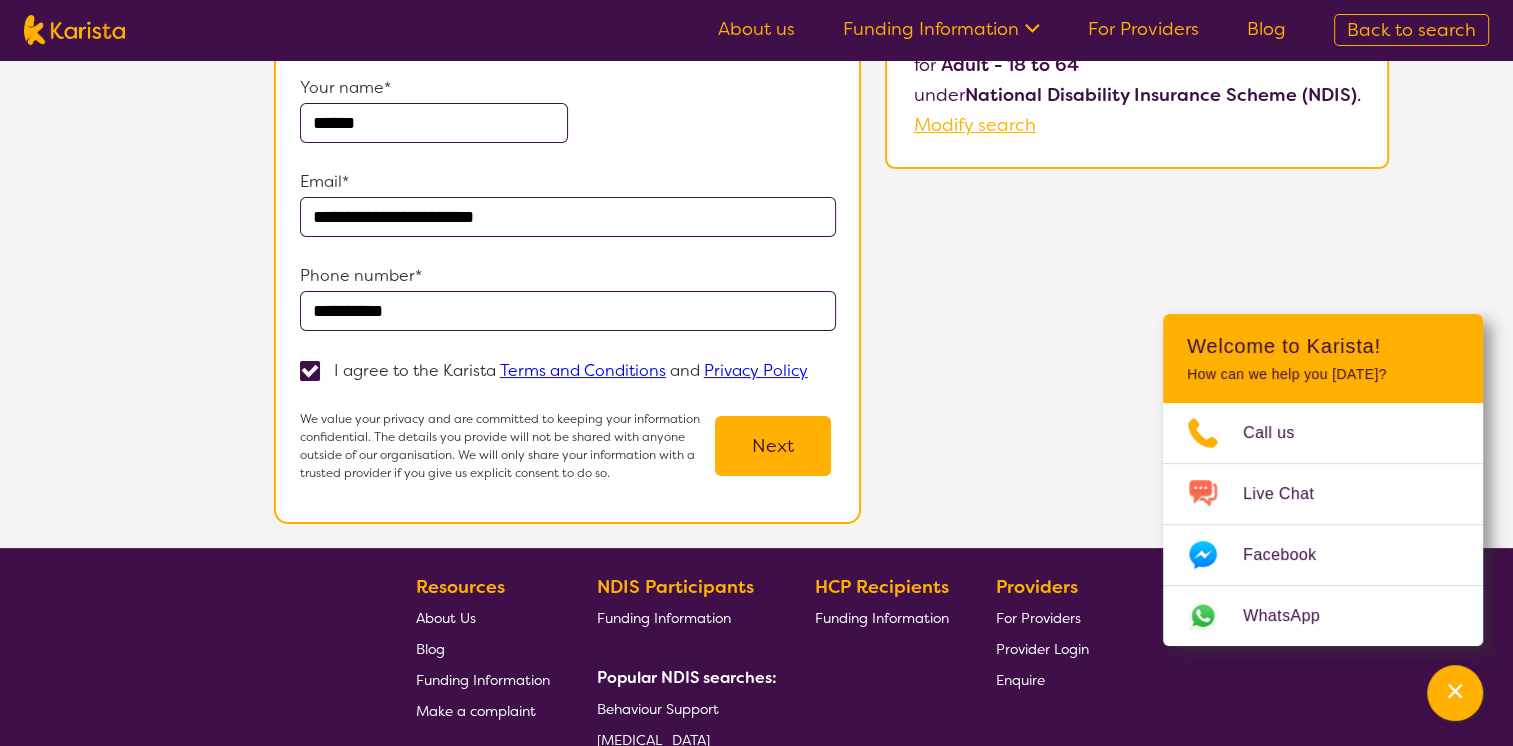 click on "Next" at bounding box center [773, 446] 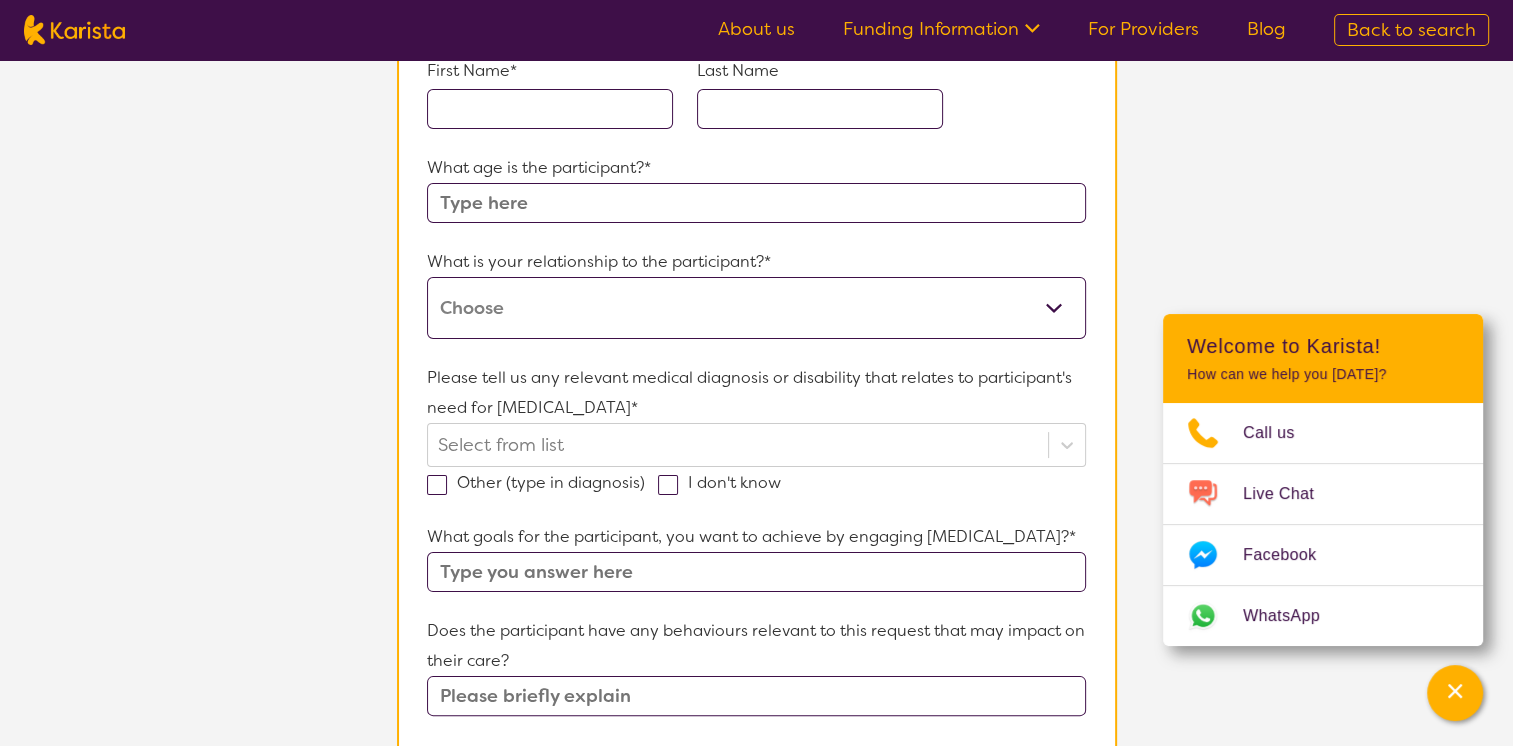 scroll, scrollTop: 0, scrollLeft: 0, axis: both 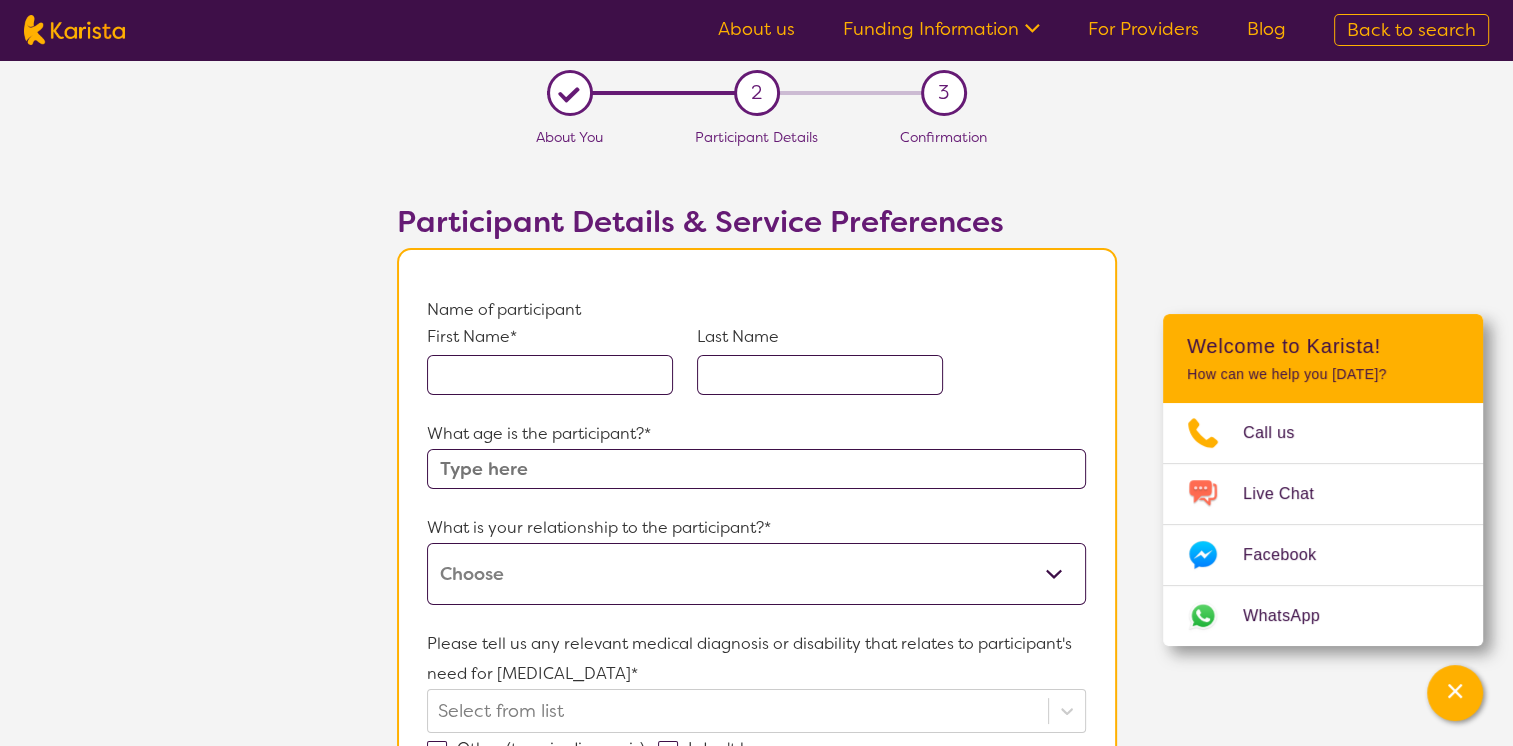 click at bounding box center [550, 375] 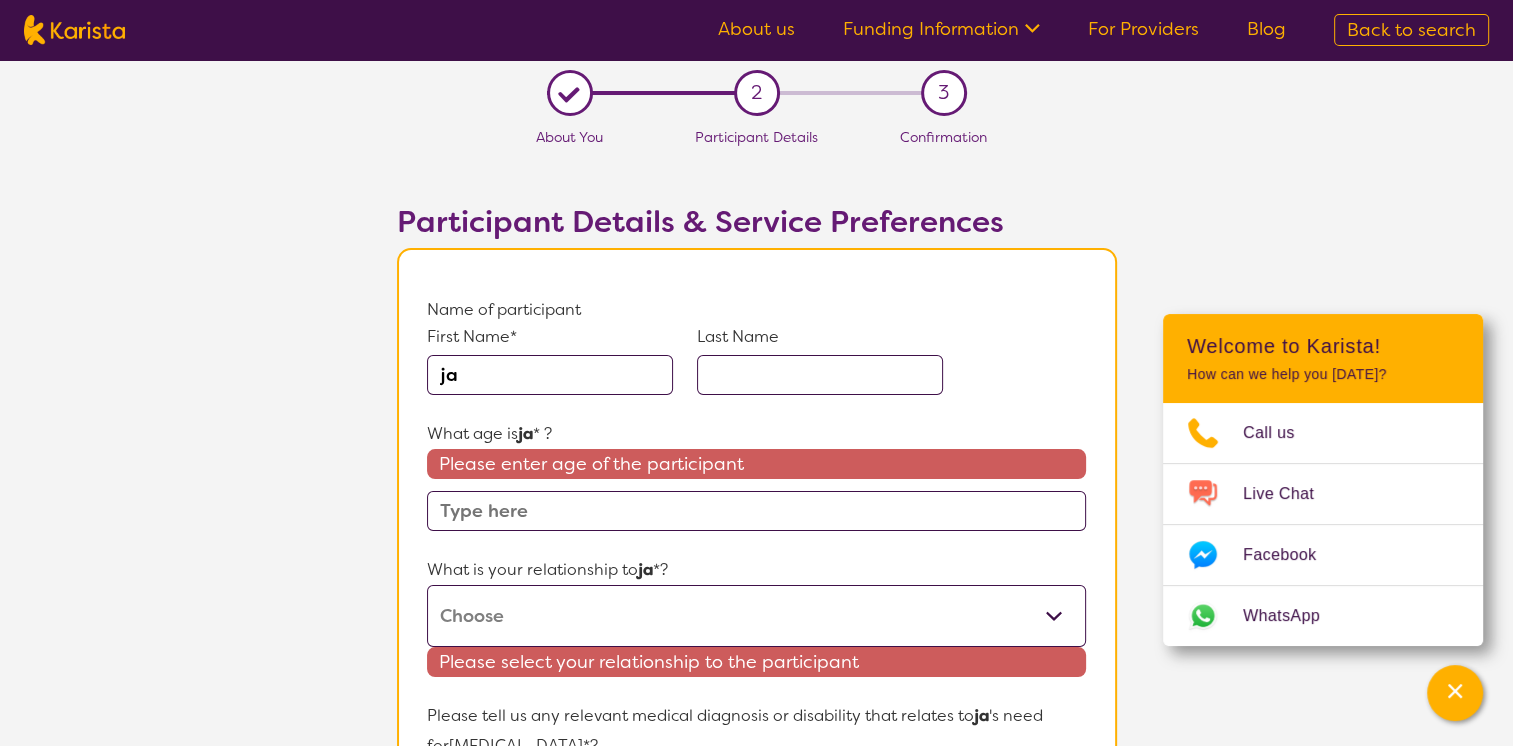 type on "j" 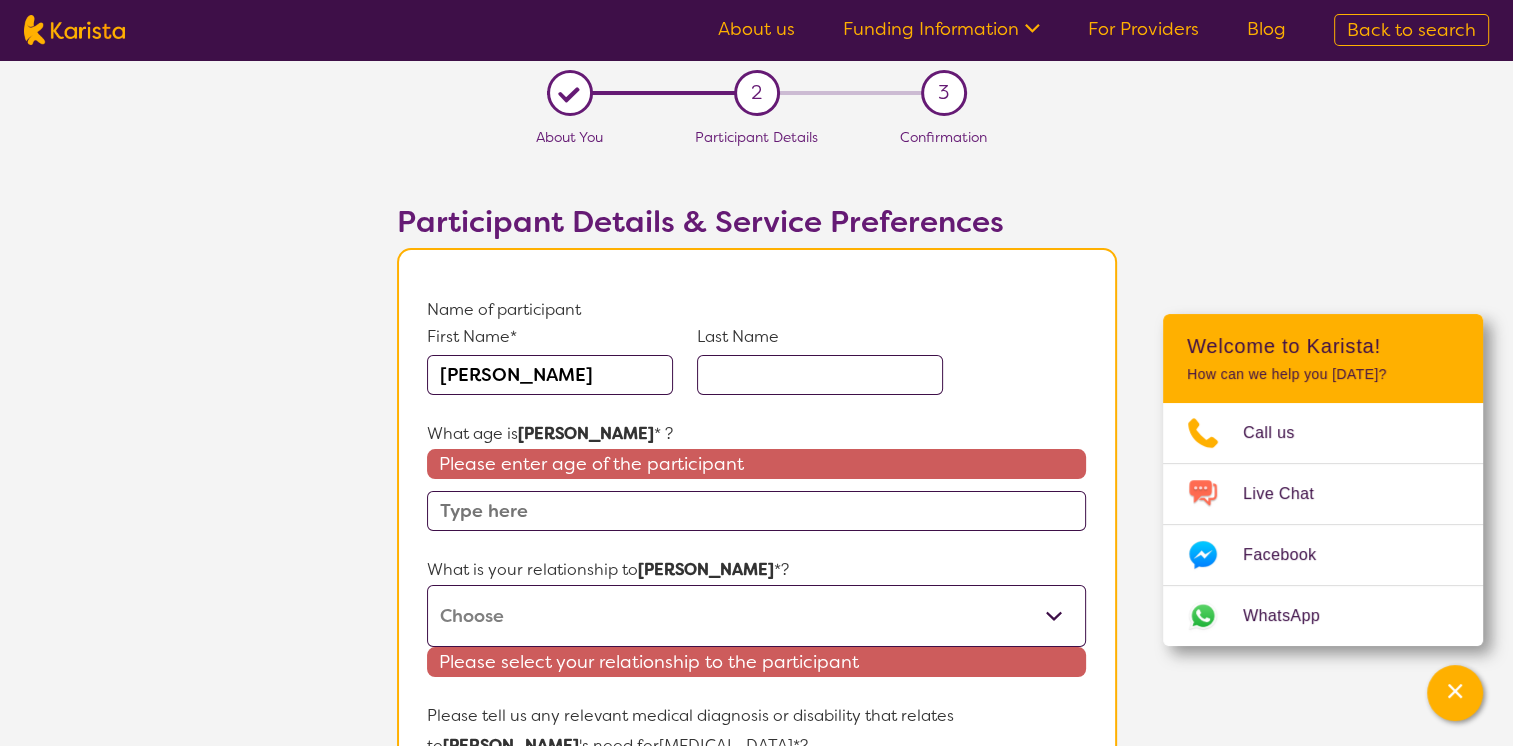 type on "[PERSON_NAME]" 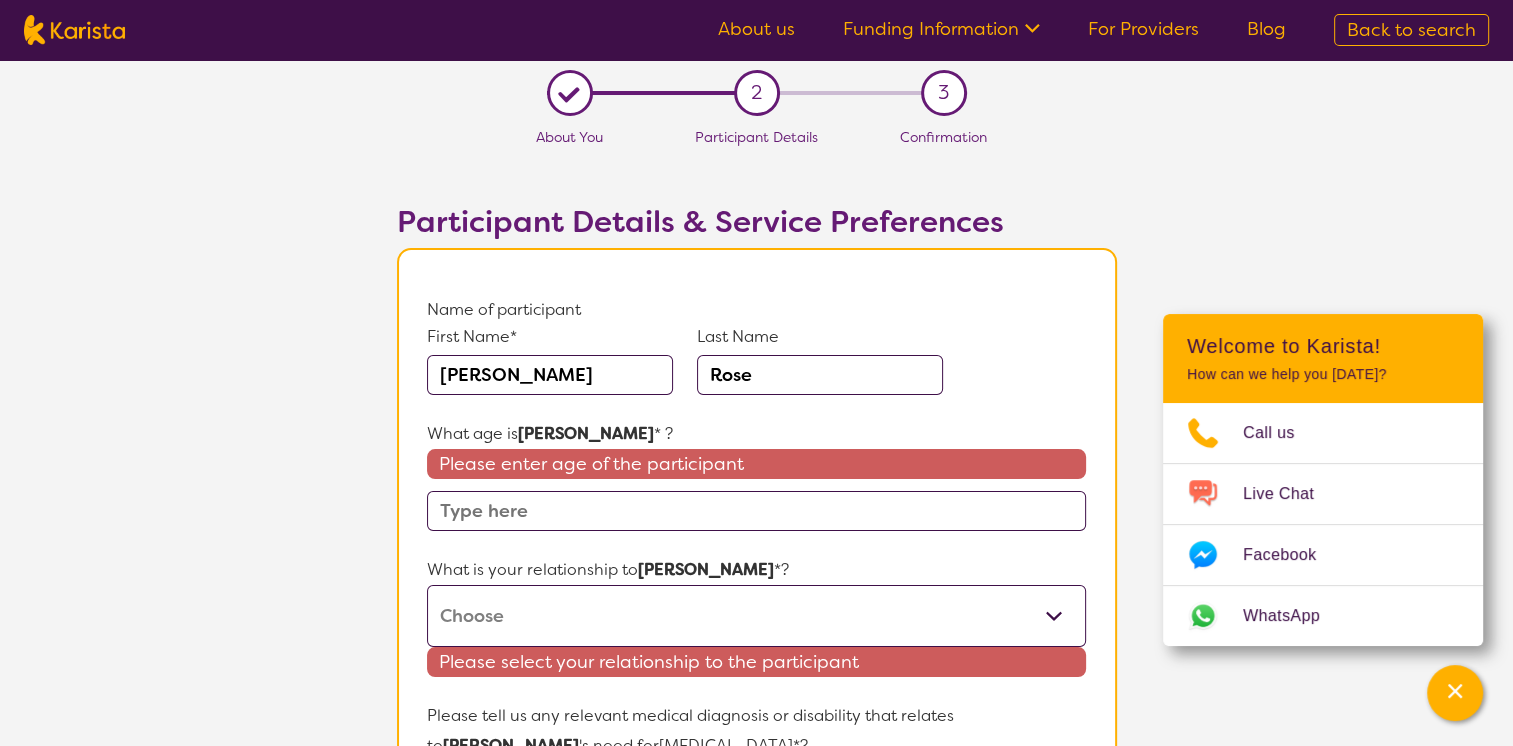 type on "Rose" 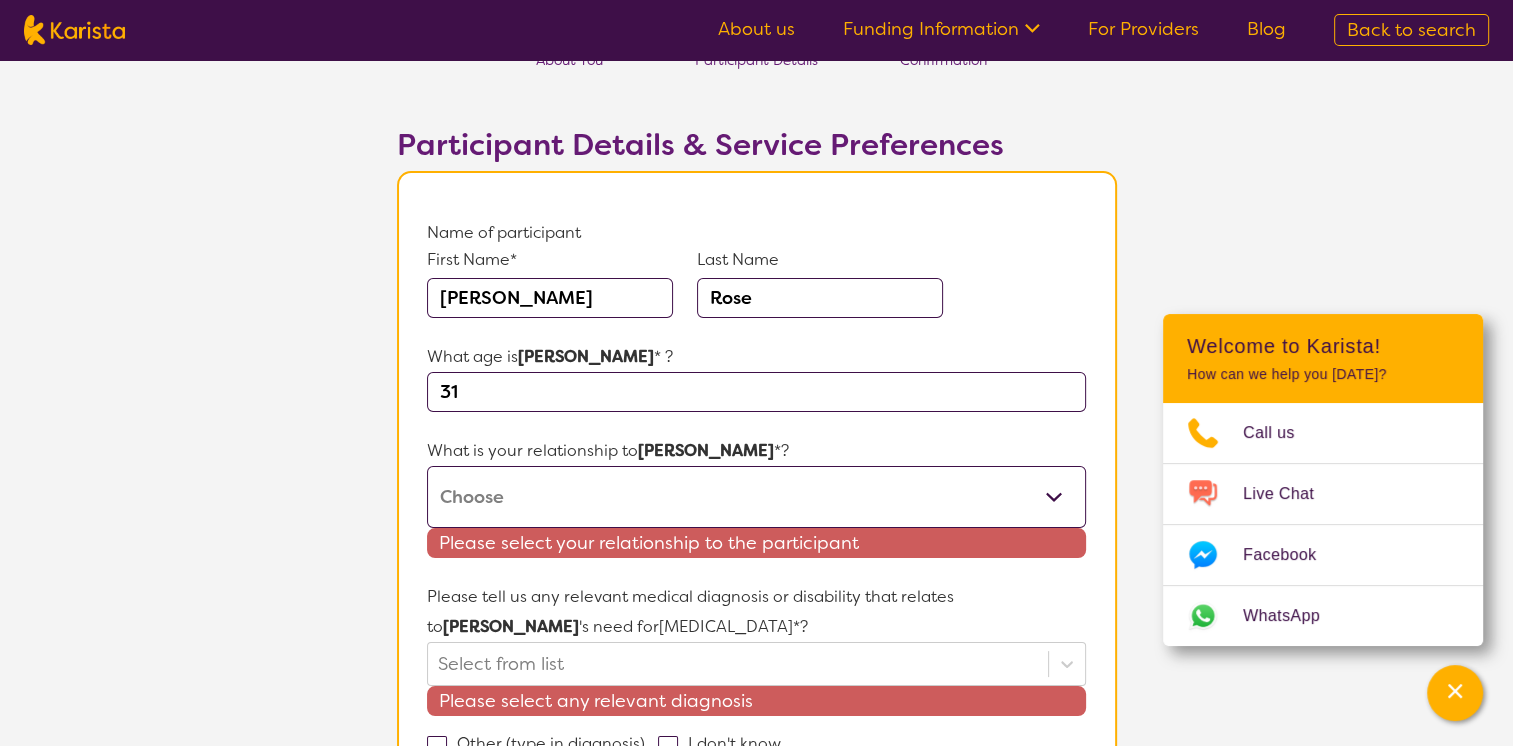 scroll, scrollTop: 133, scrollLeft: 0, axis: vertical 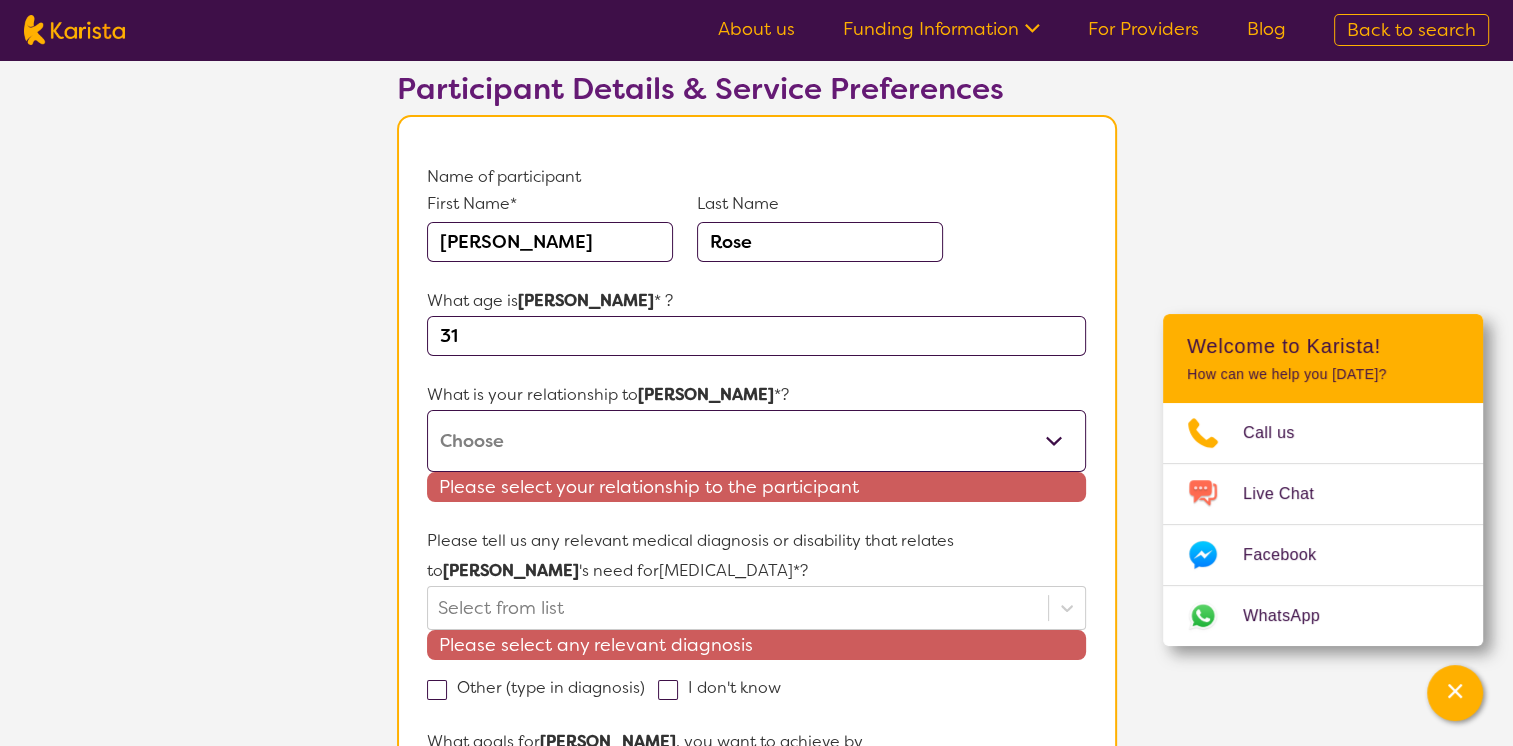 type on "31" 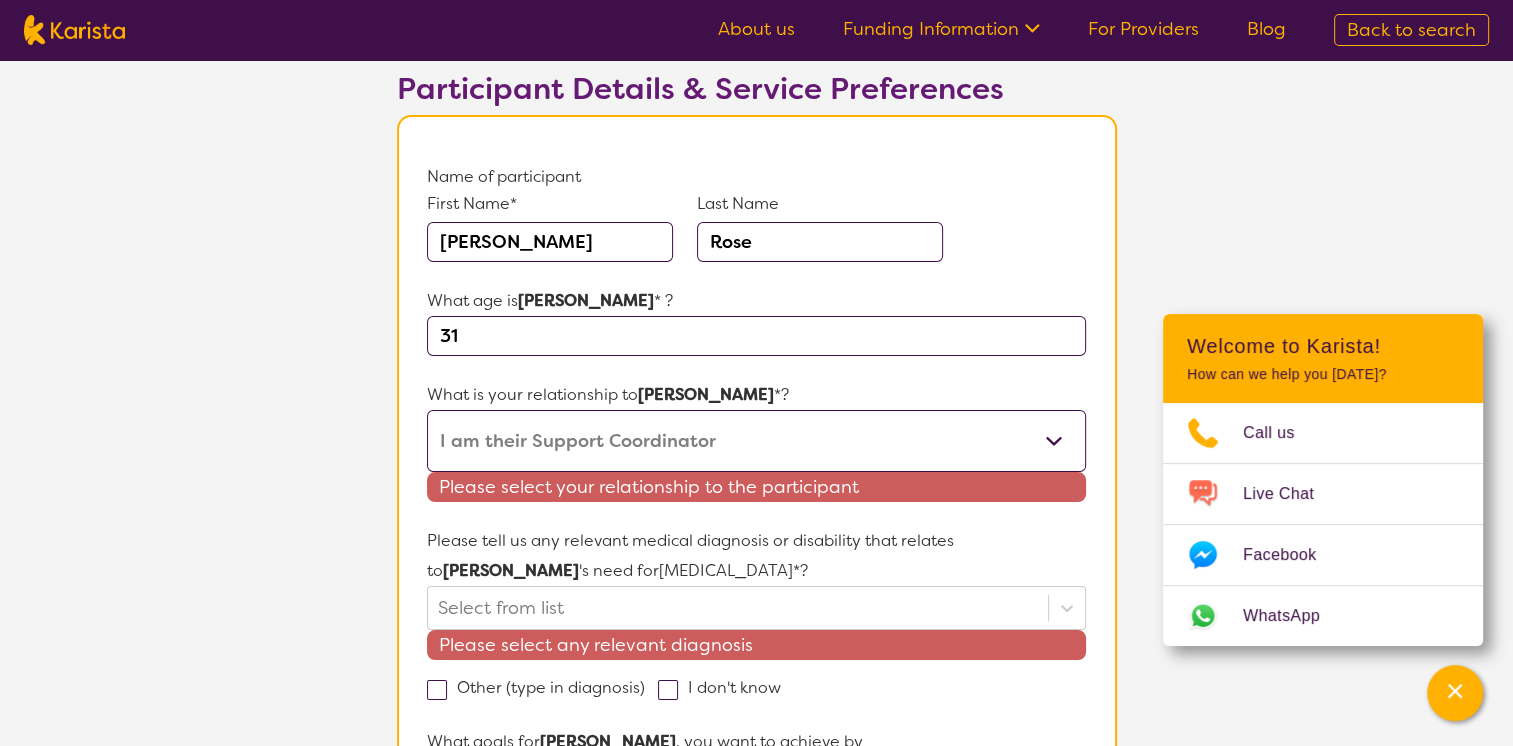 click on "This request is for myself I am their parent I am their child I am their spouse/partner I am their carer I am their Support Coordinator I am their Local Area Coordinator I am their Child Safety Officer I am their Aged Care Case Worker Other" at bounding box center [756, 441] 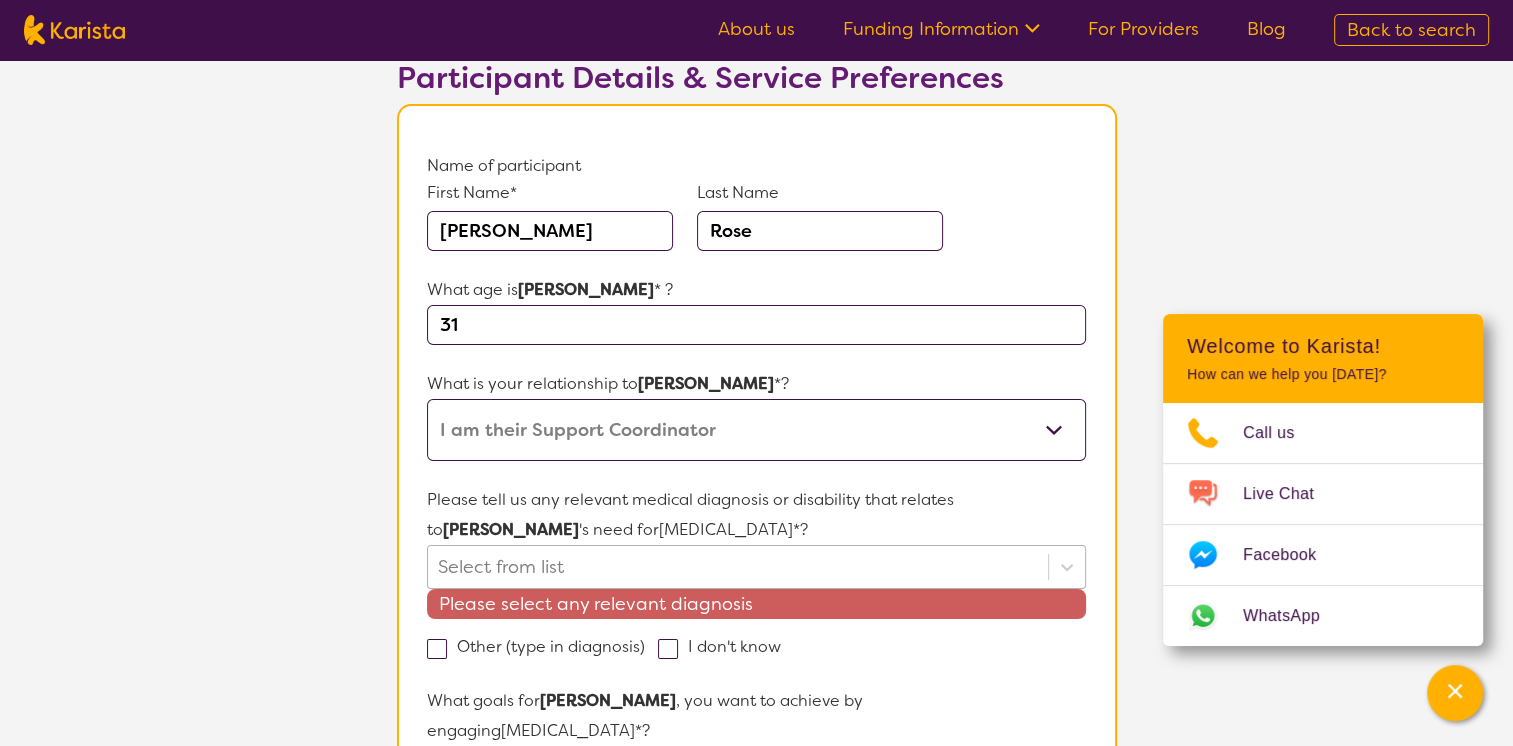 scroll, scrollTop: 267, scrollLeft: 0, axis: vertical 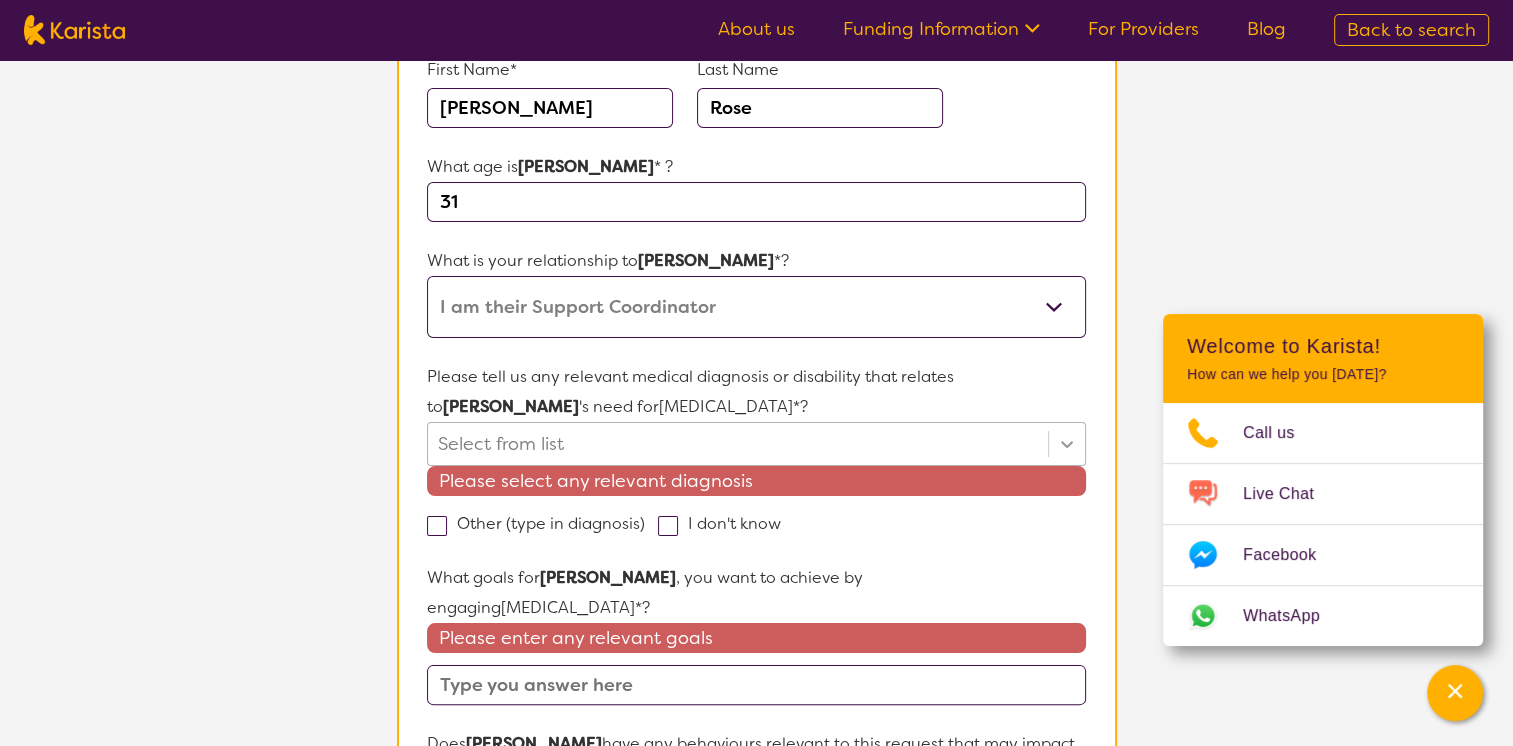 click on "Select from list" at bounding box center [756, 444] 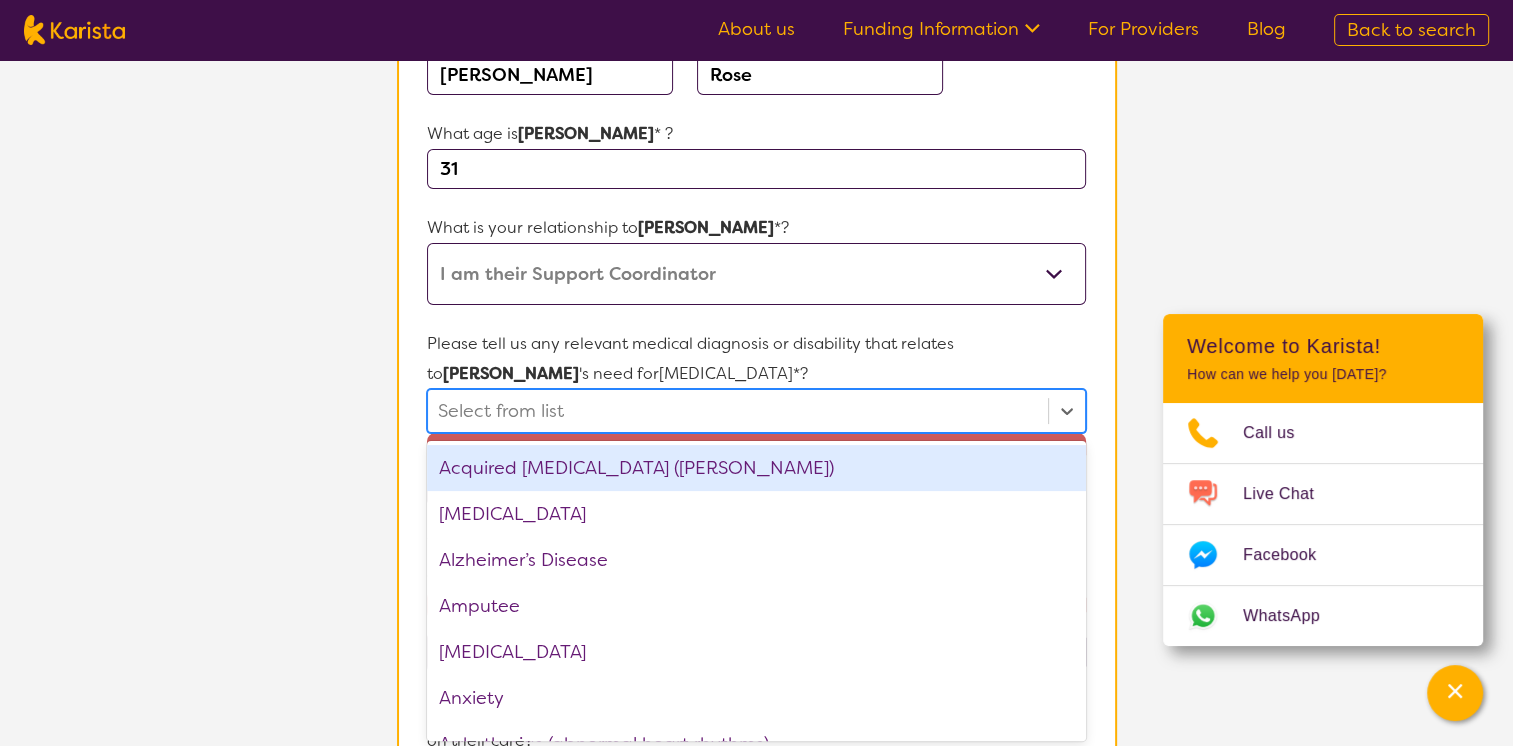 scroll, scrollTop: 300, scrollLeft: 0, axis: vertical 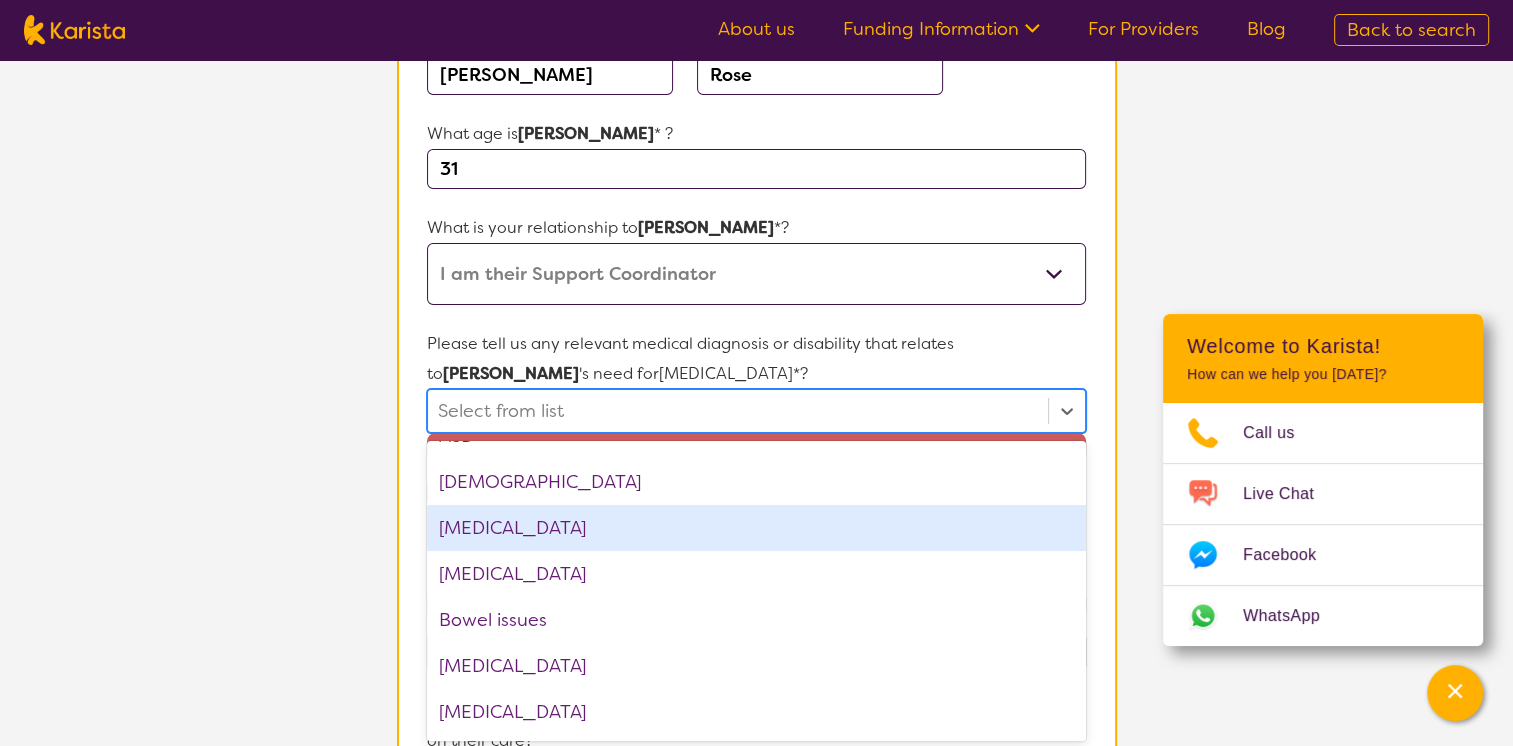 click on "[MEDICAL_DATA]" at bounding box center [756, 528] 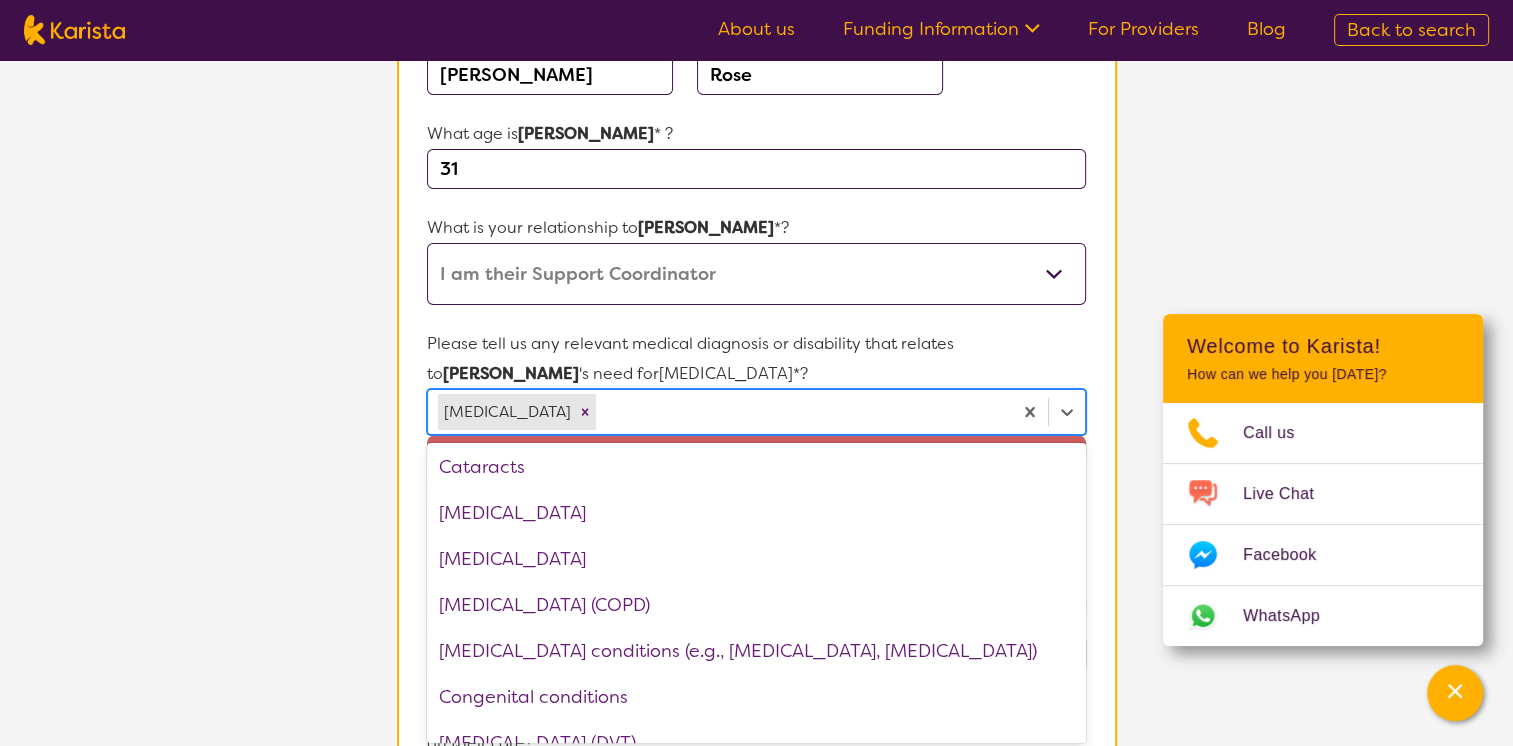 scroll, scrollTop: 666, scrollLeft: 0, axis: vertical 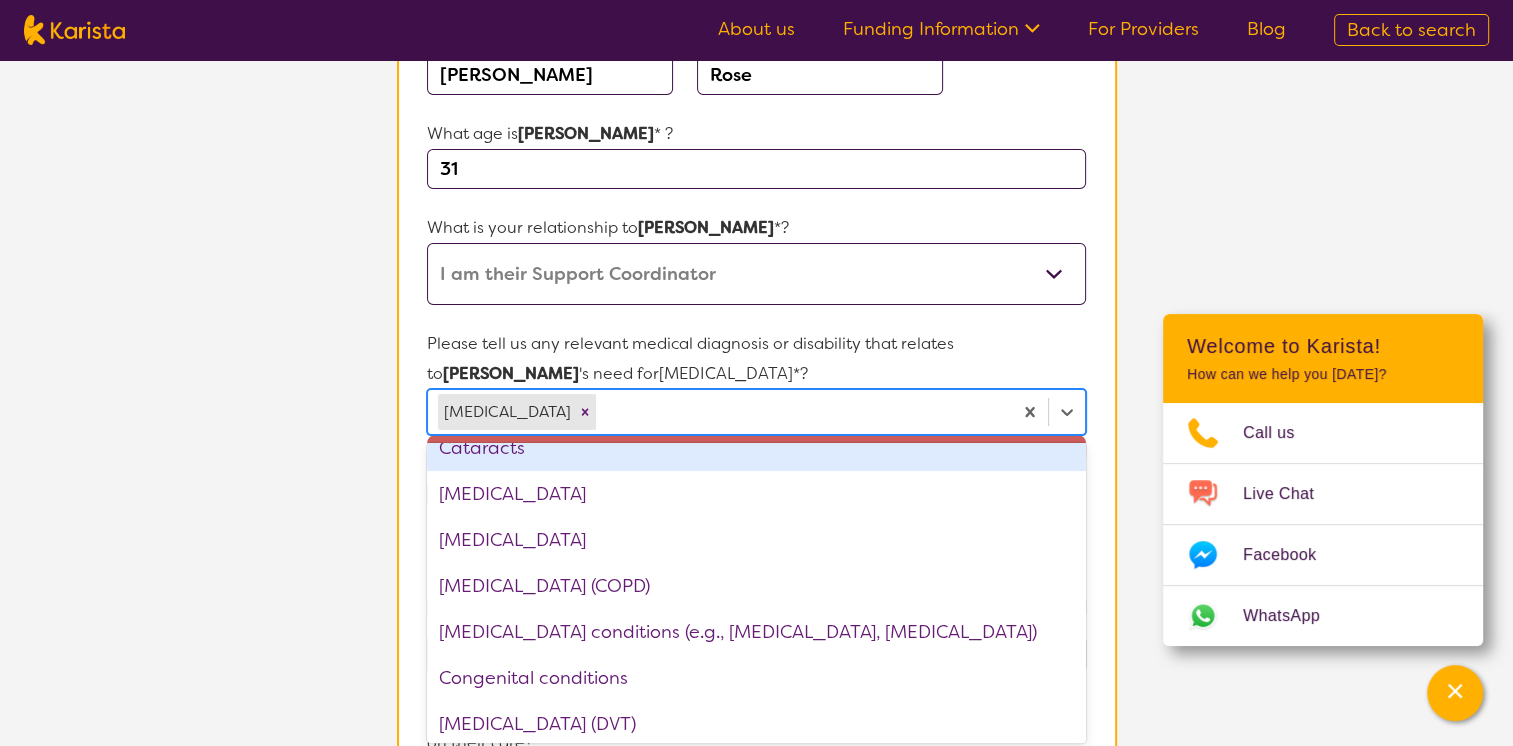 click on "Please tell us any relevant medical diagnosis or disability that relates to  [PERSON_NAME]  's need for  [MEDICAL_DATA] *?" at bounding box center (756, 359) 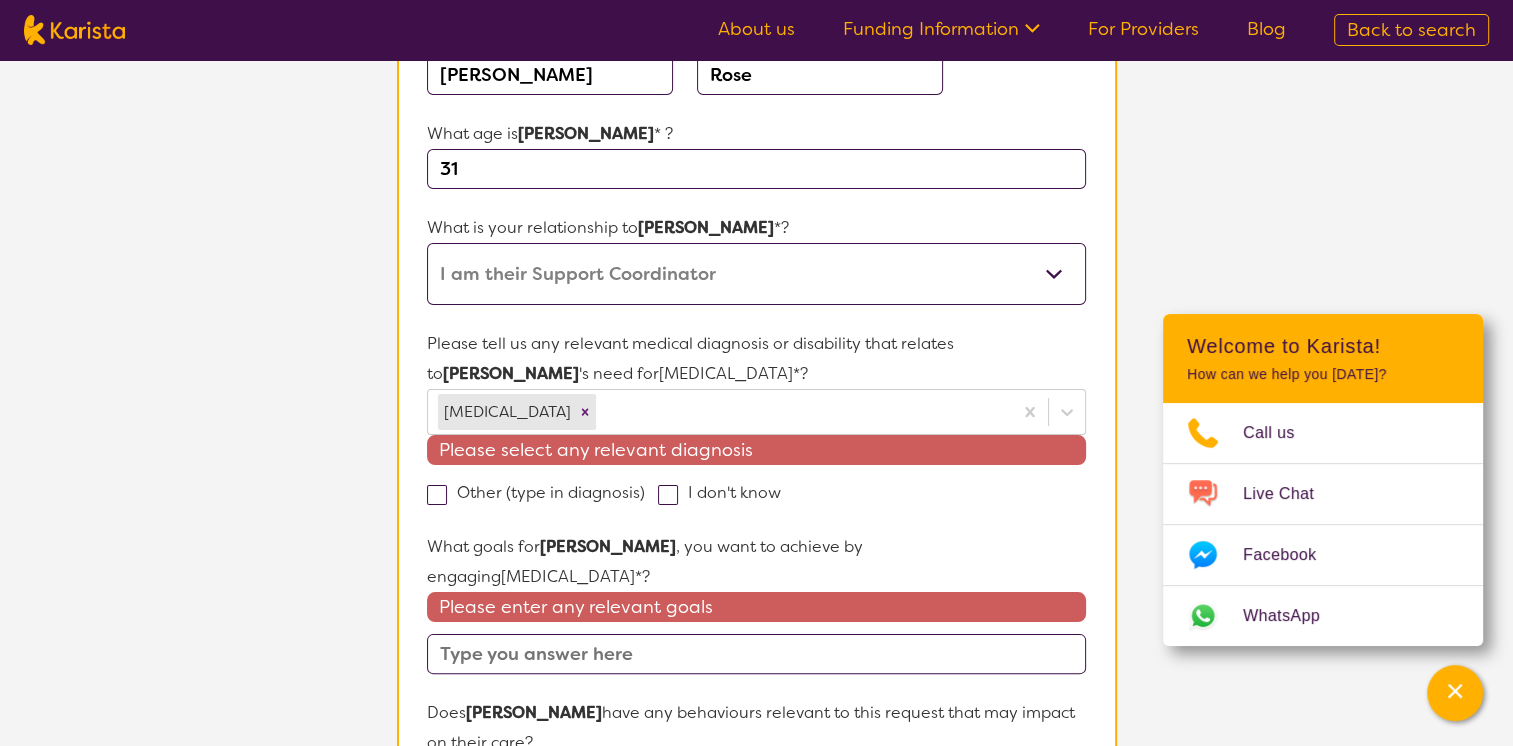 click at bounding box center (437, 495) 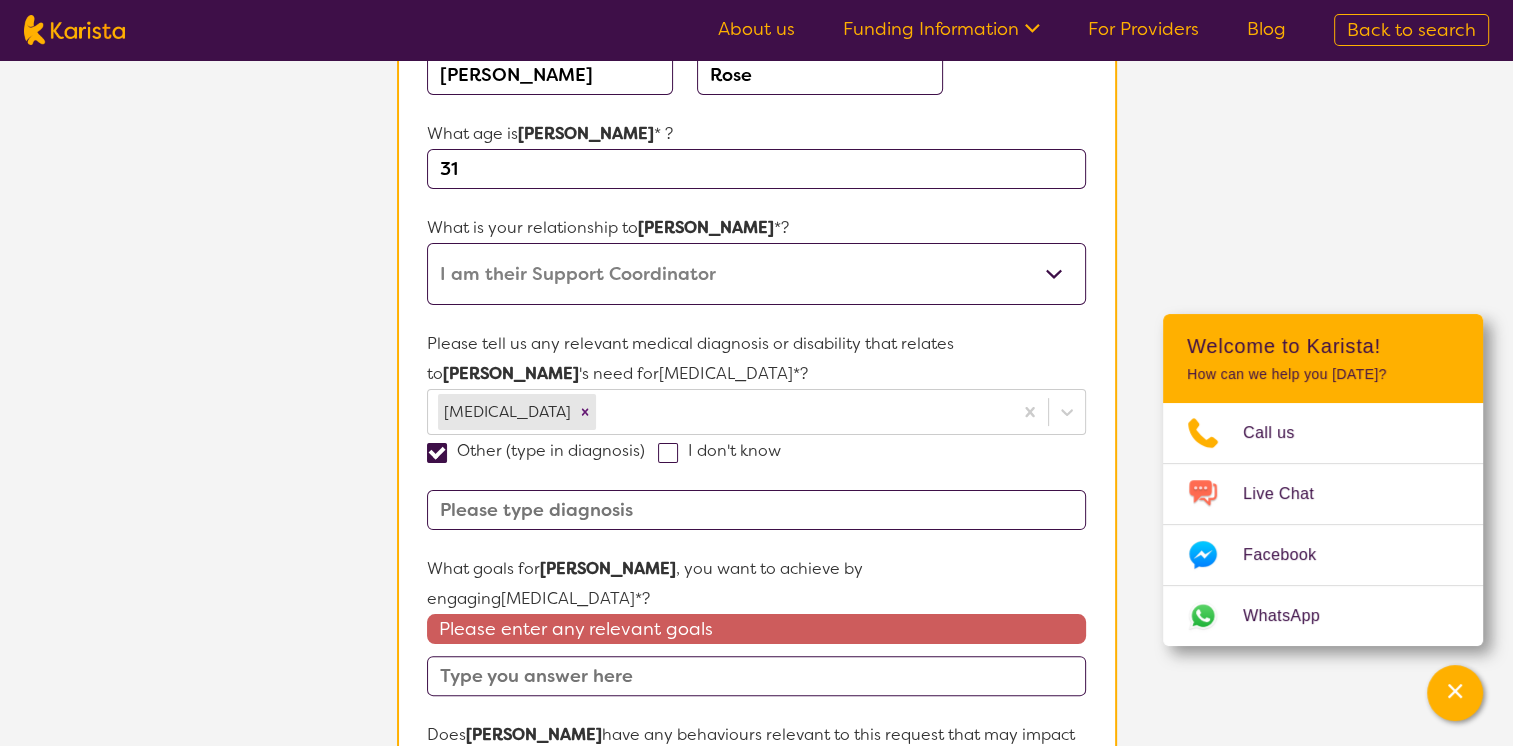 click at bounding box center (756, 510) 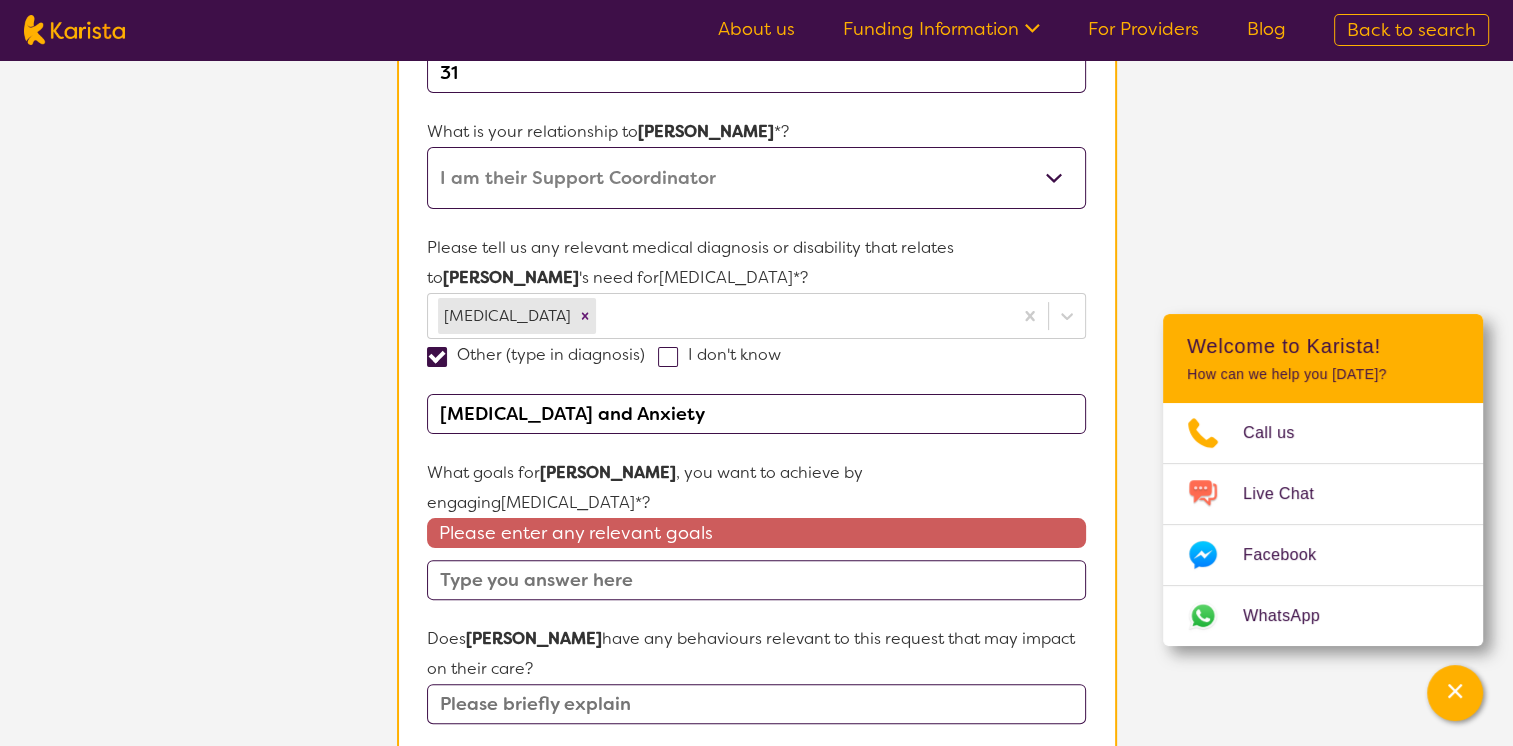 scroll, scrollTop: 433, scrollLeft: 0, axis: vertical 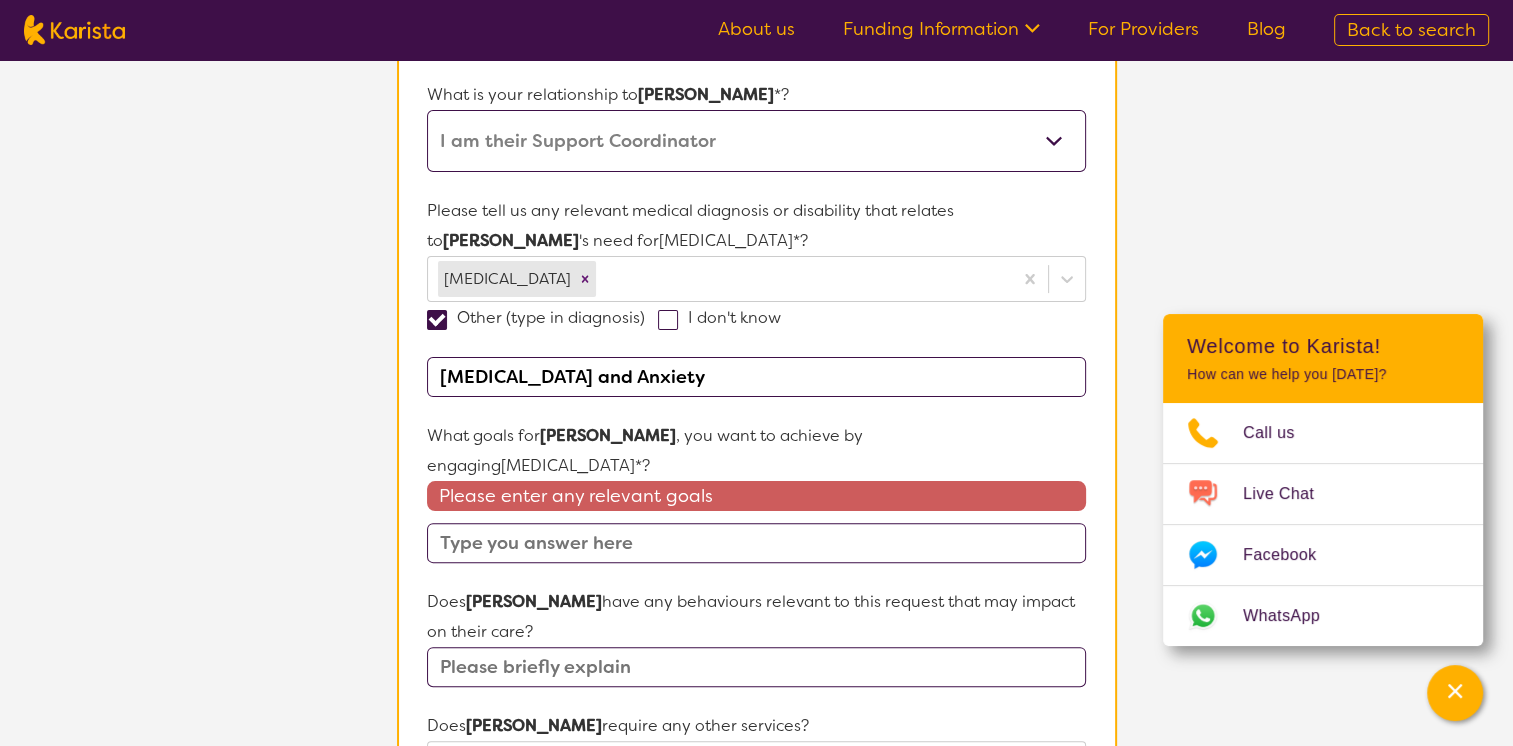 type on "[MEDICAL_DATA] and Anxiety" 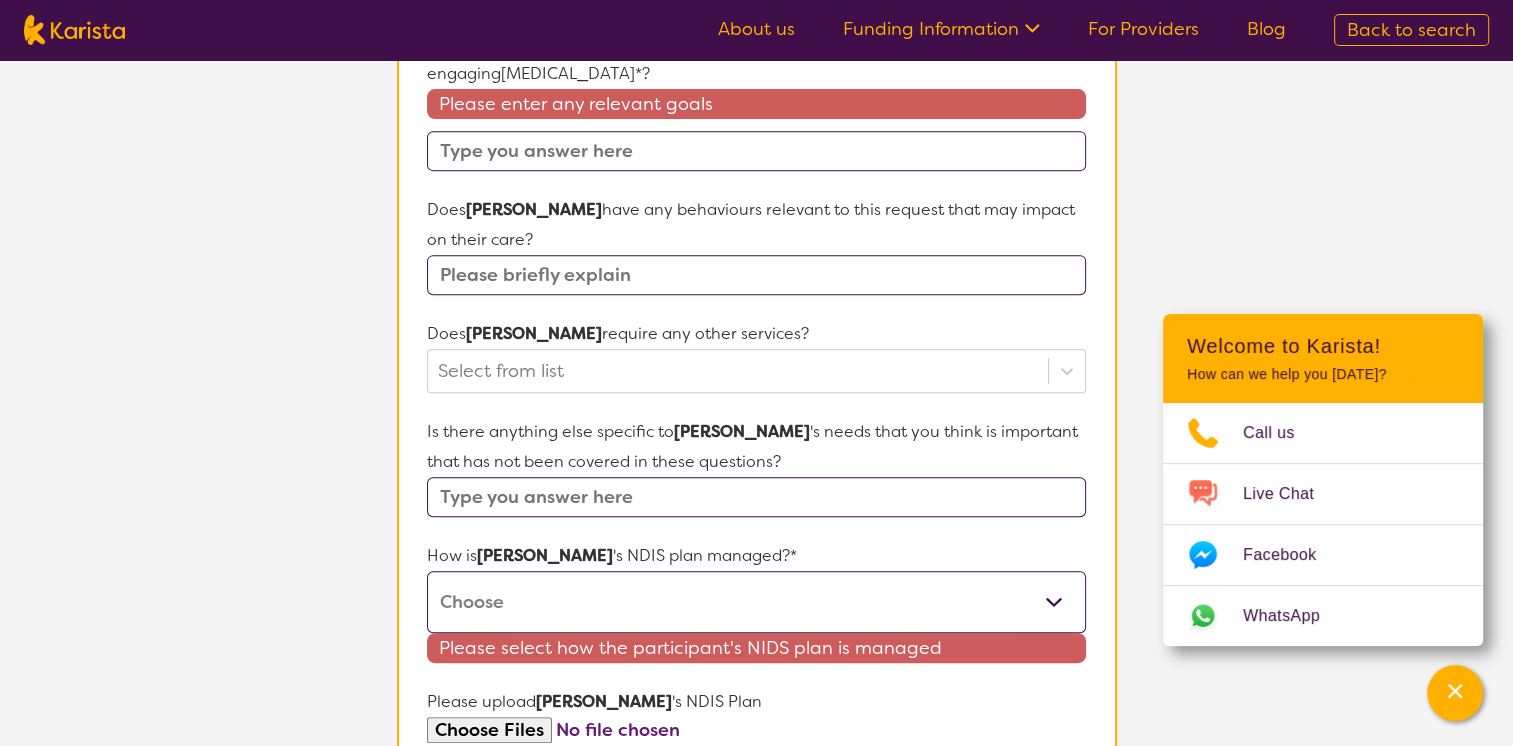 scroll, scrollTop: 833, scrollLeft: 0, axis: vertical 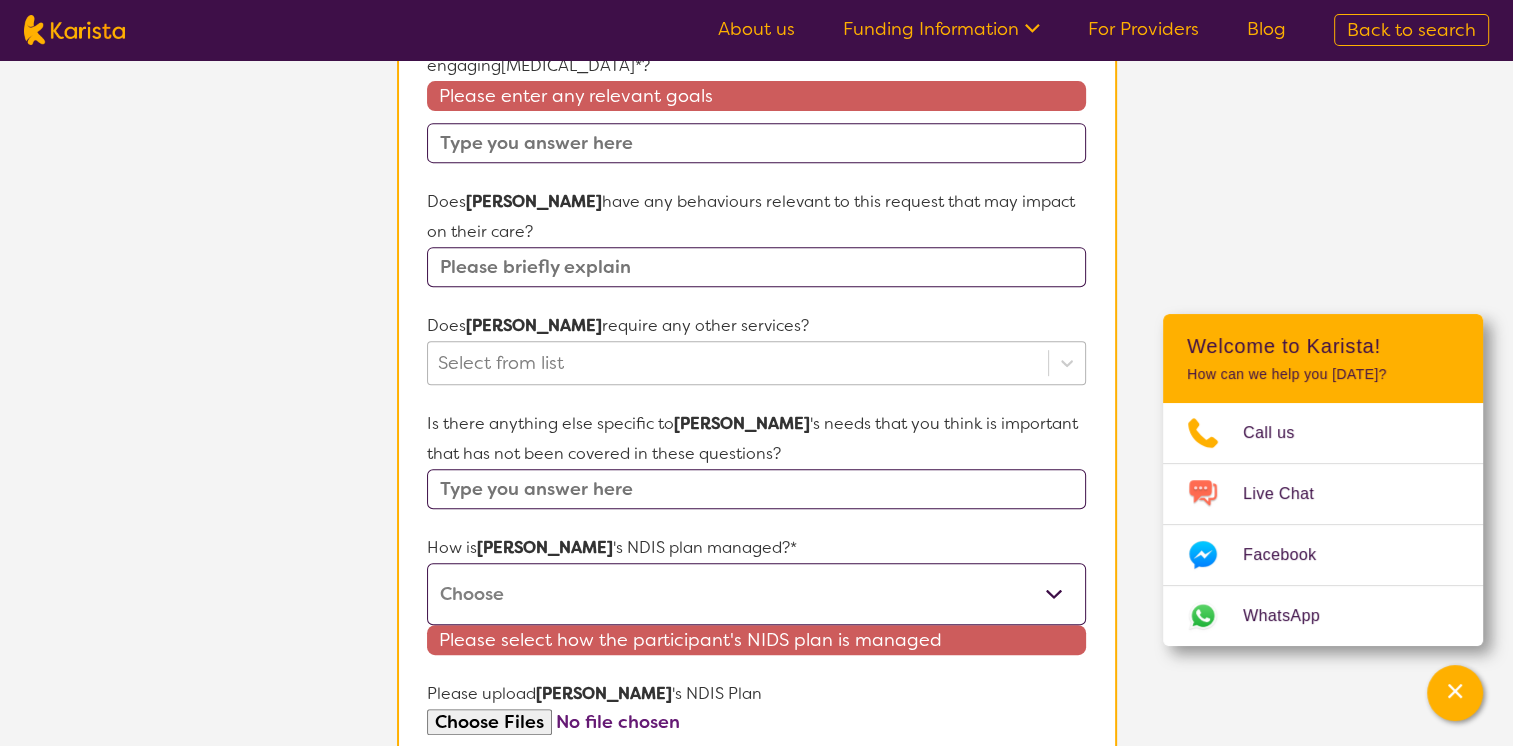 click at bounding box center (737, 363) 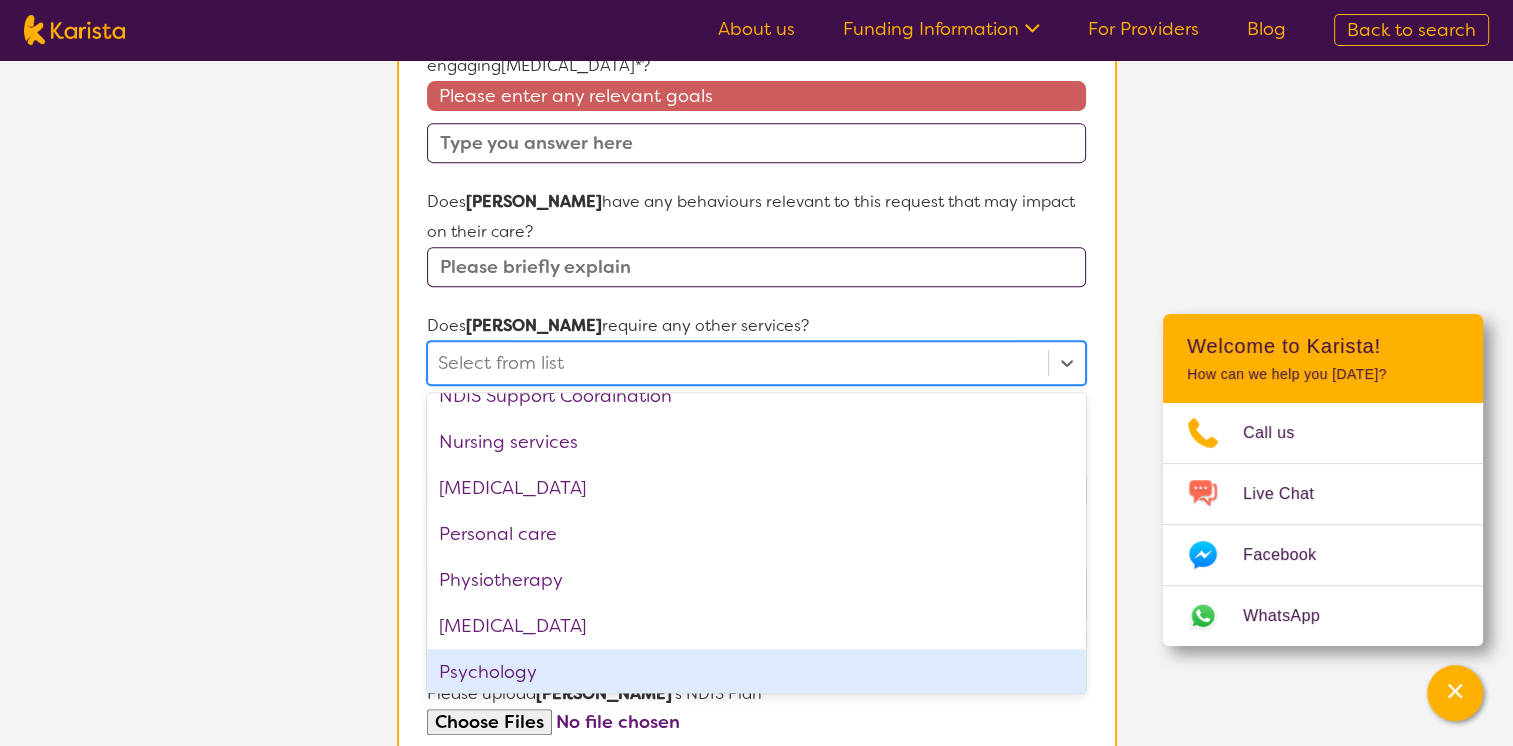 scroll, scrollTop: 408, scrollLeft: 0, axis: vertical 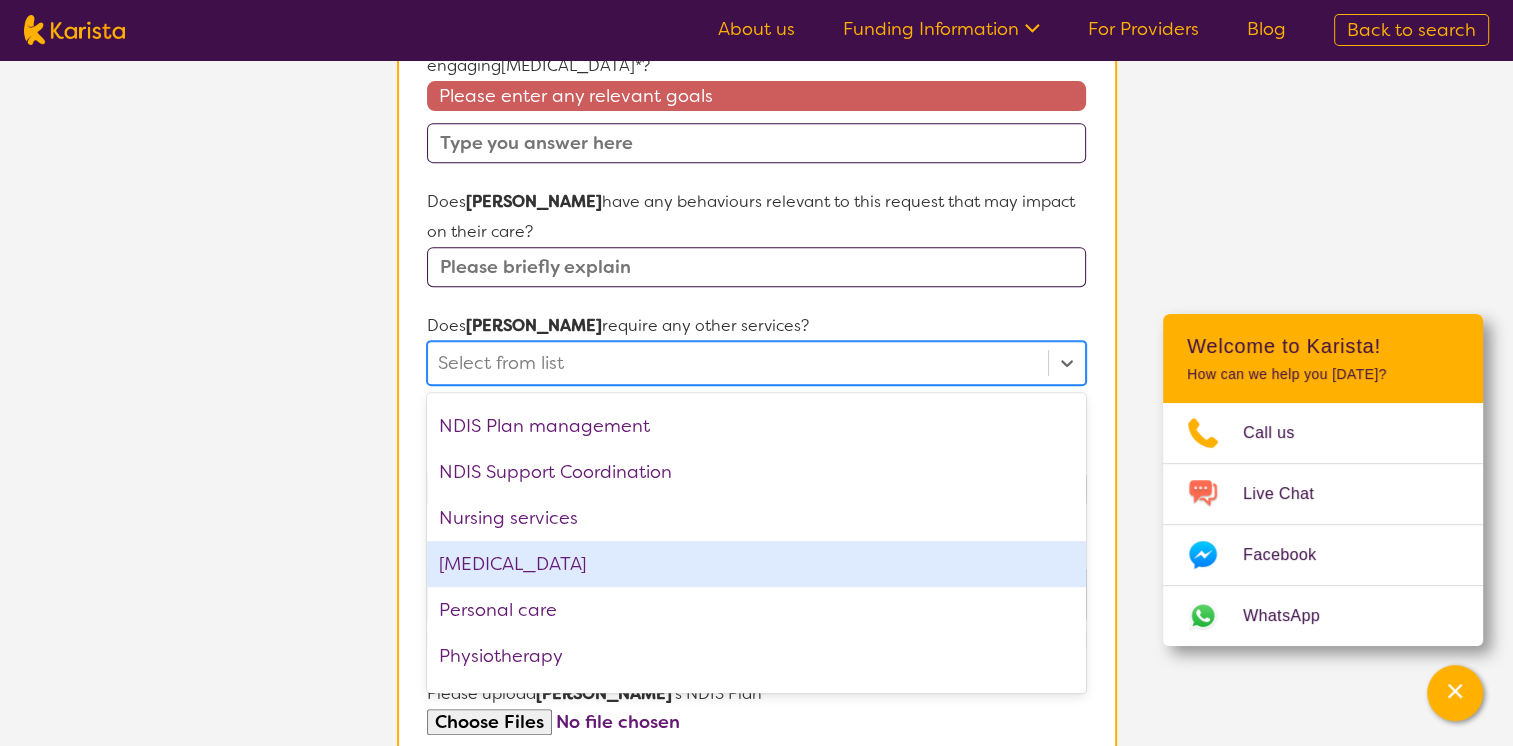 click on "[MEDICAL_DATA]" at bounding box center [756, 564] 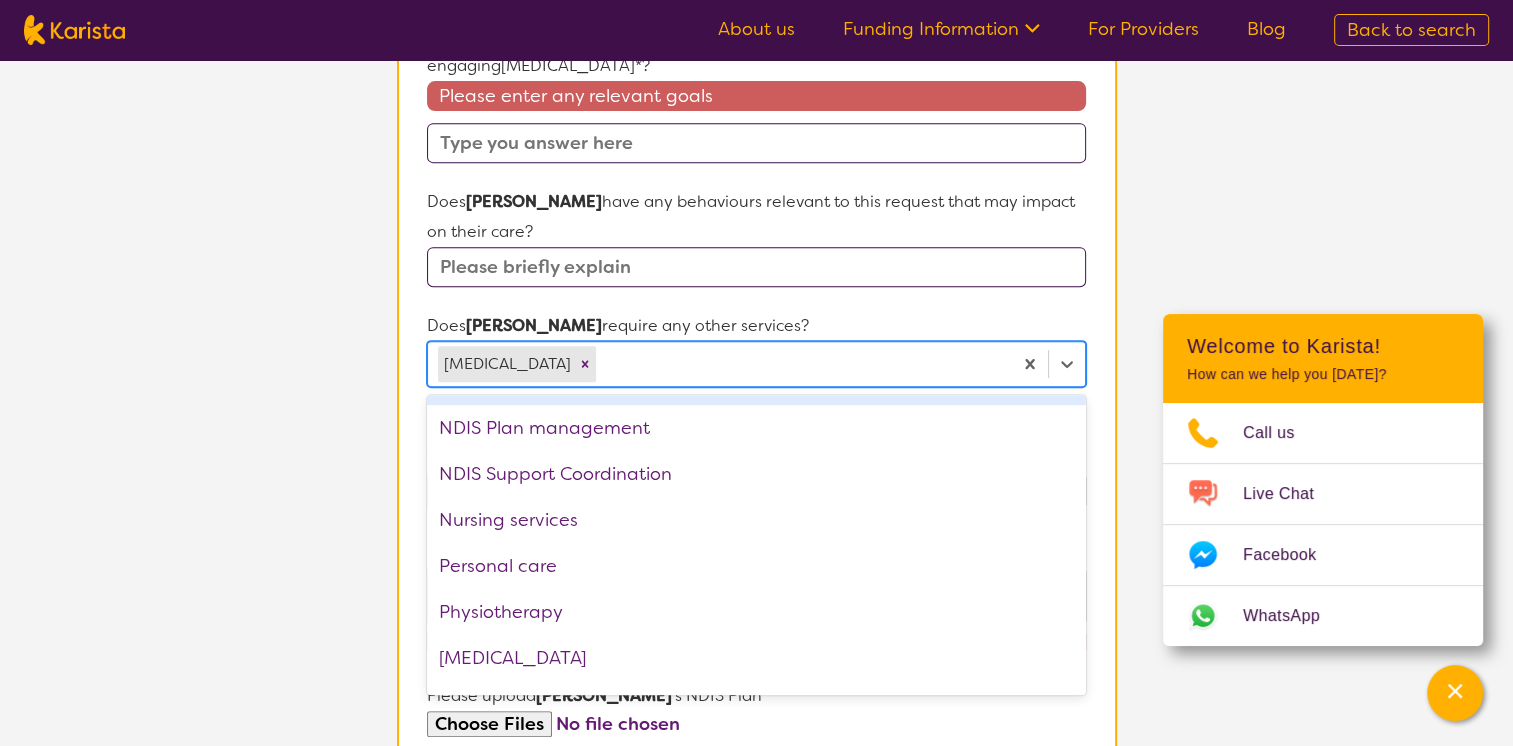 click on "Name of participant First Name* [PERSON_NAME] Last Name [PERSON_NAME] What age is  [PERSON_NAME]  * ? 31 What is your relationship to  [PERSON_NAME]  *? This request is for myself I am their parent I am their child I am their spouse/partner I am their carer I am their Support Coordinator I am their Local Area Coordinator I am their Child Safety Officer I am their Aged Care Case Worker Other Please tell us any relevant medical diagnosis or disability that relates to  [PERSON_NAME]  's need for  [MEDICAL_DATA] *? [MEDICAL_DATA] Other (type in diagnosis) I don't know [MEDICAL_DATA] and Anxiety What goals for  [PERSON_NAME]  , you want to achieve by engaging  [MEDICAL_DATA] *? Please enter any relevant goals Does  [PERSON_NAME]   have any behaviours relevant to this request that may impact on their care? Does  [PERSON_NAME]   require any other services? option [MEDICAL_DATA], selected. [MEDICAL_DATA] Allied Health Assistant Assessment ([MEDICAL_DATA] or [MEDICAL_DATA]) Behaviour support Counselling Dietitian Domestic and home help Employment Support Exercise physiology Respite" at bounding box center [756, 252] 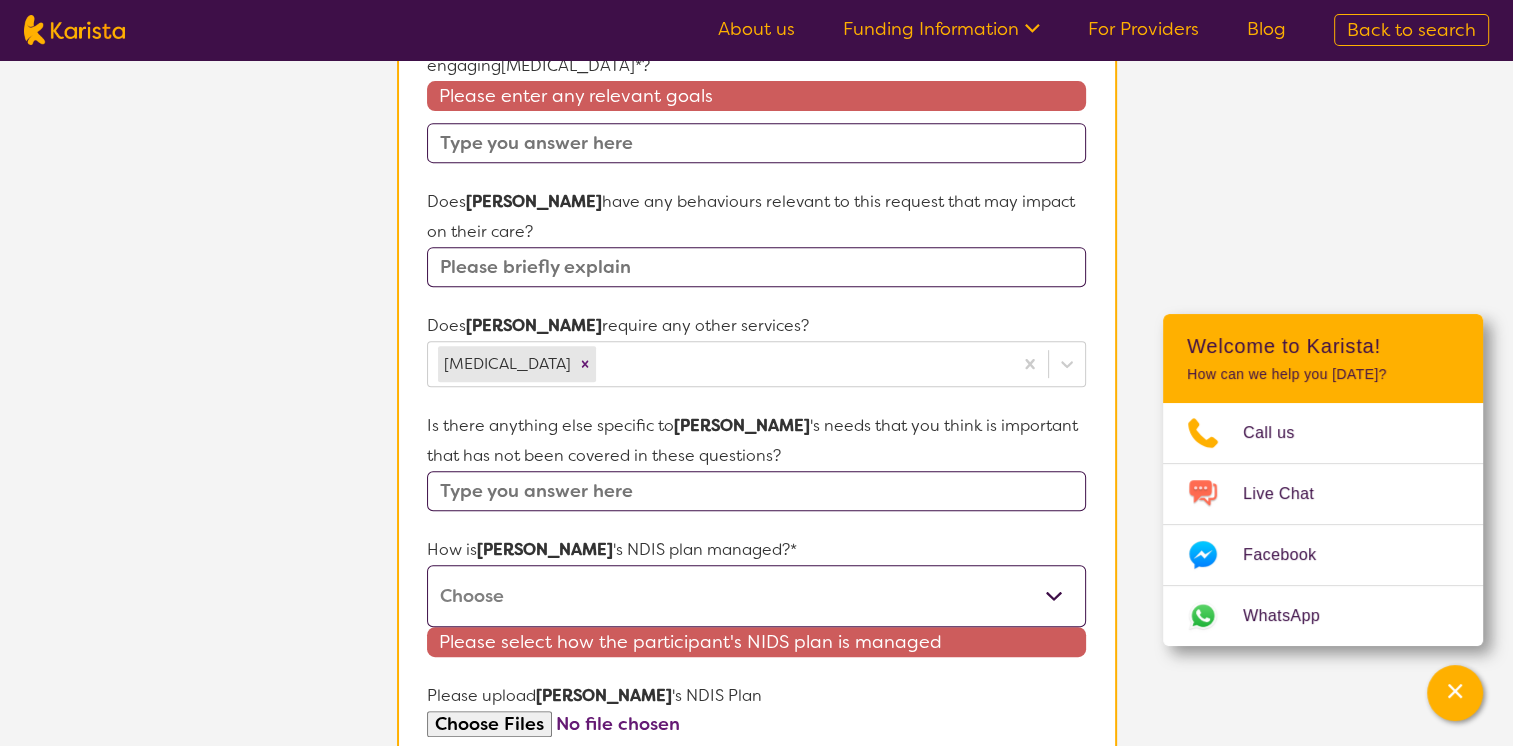 scroll, scrollTop: 967, scrollLeft: 0, axis: vertical 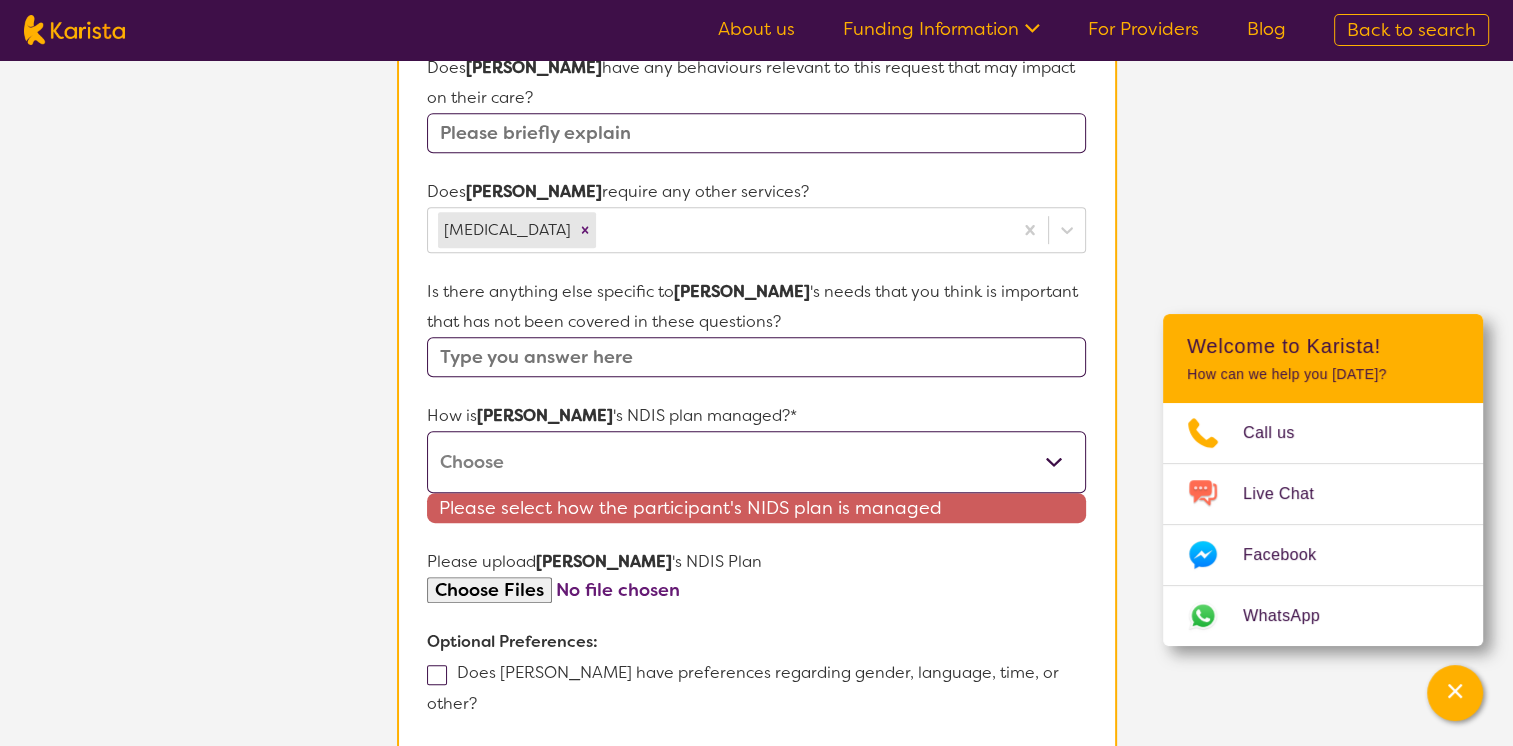 click at bounding box center [756, 590] 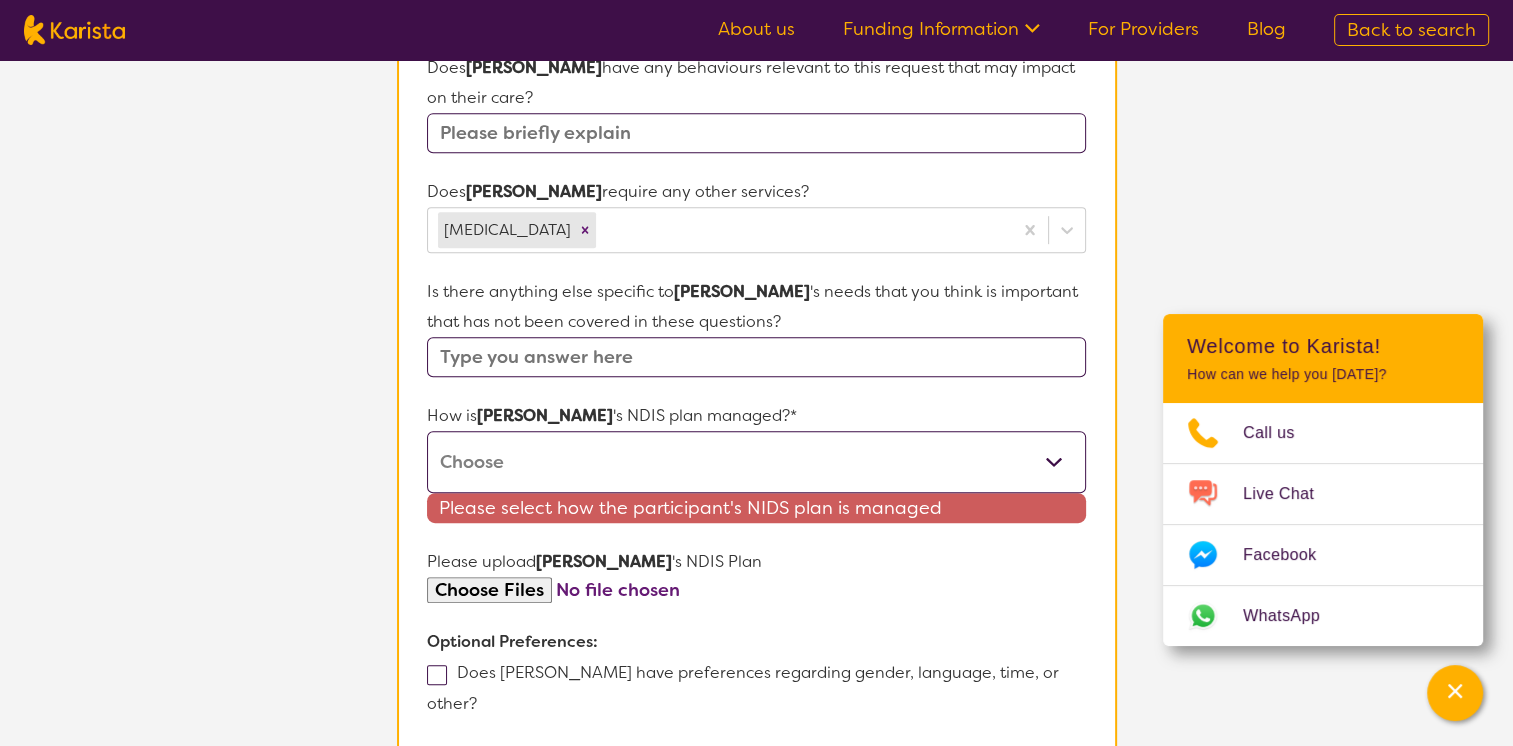 type on "C:\fakepath\CORRO_PREVIEW__Plan Approval [PERSON_NAME]pdf" 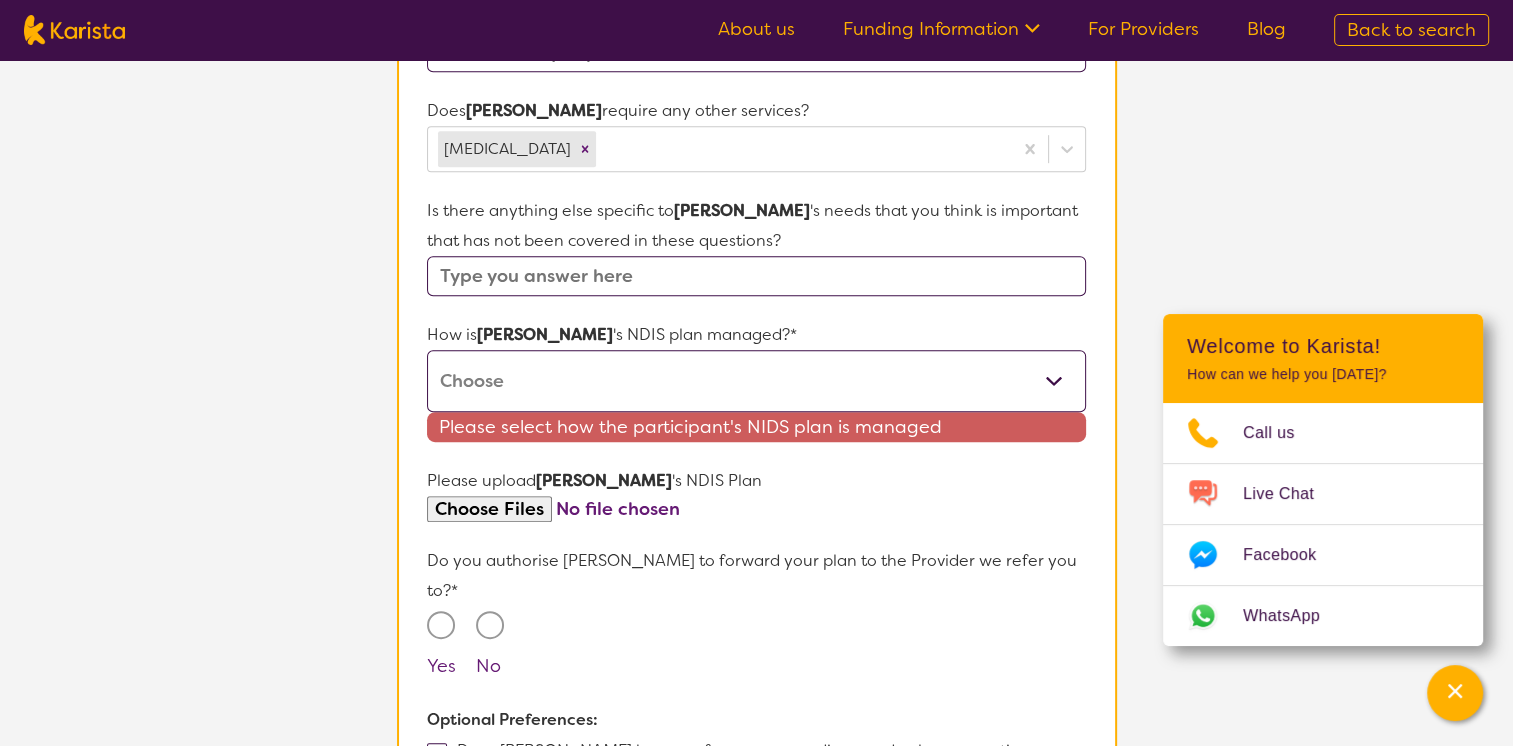 scroll, scrollTop: 1233, scrollLeft: 0, axis: vertical 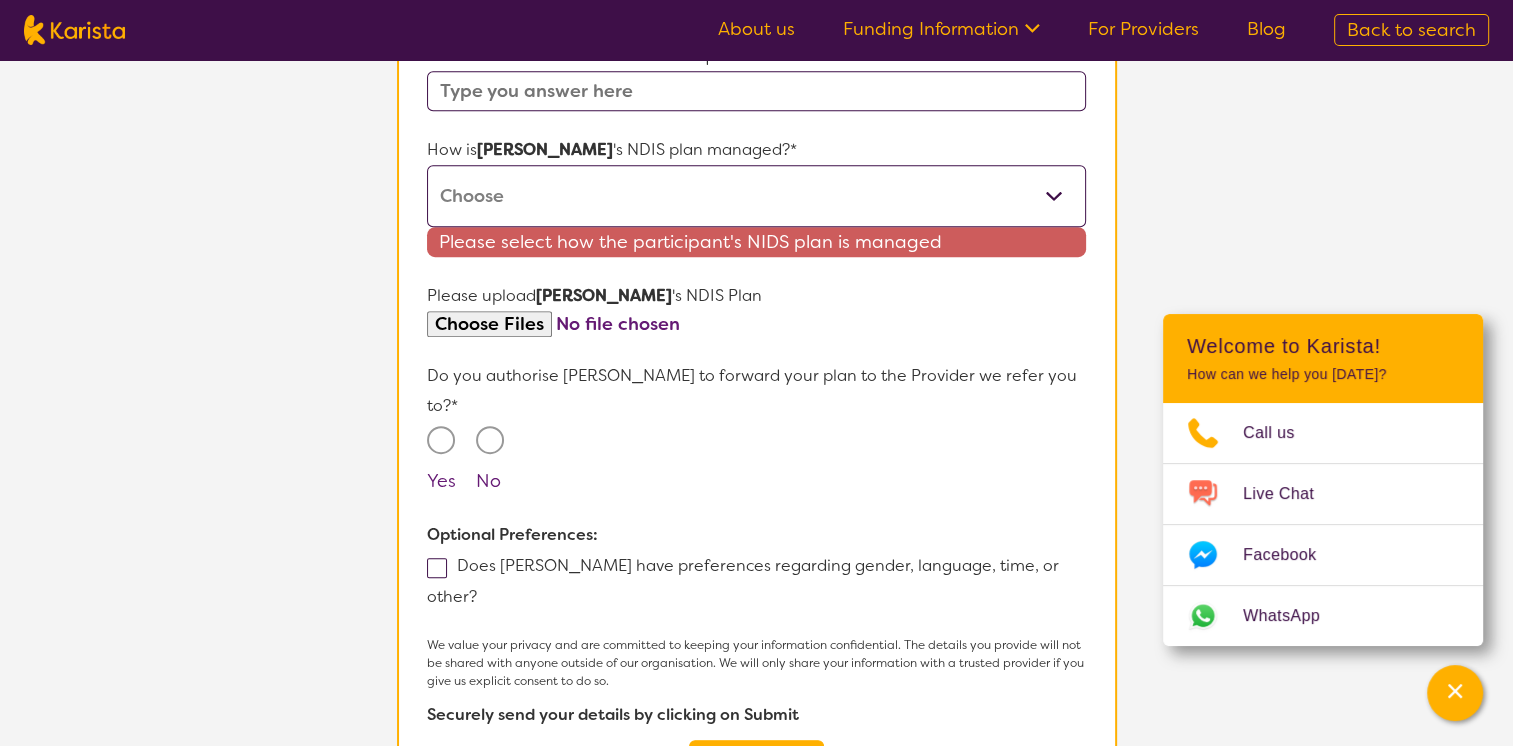 click on "Yes" at bounding box center [441, 440] 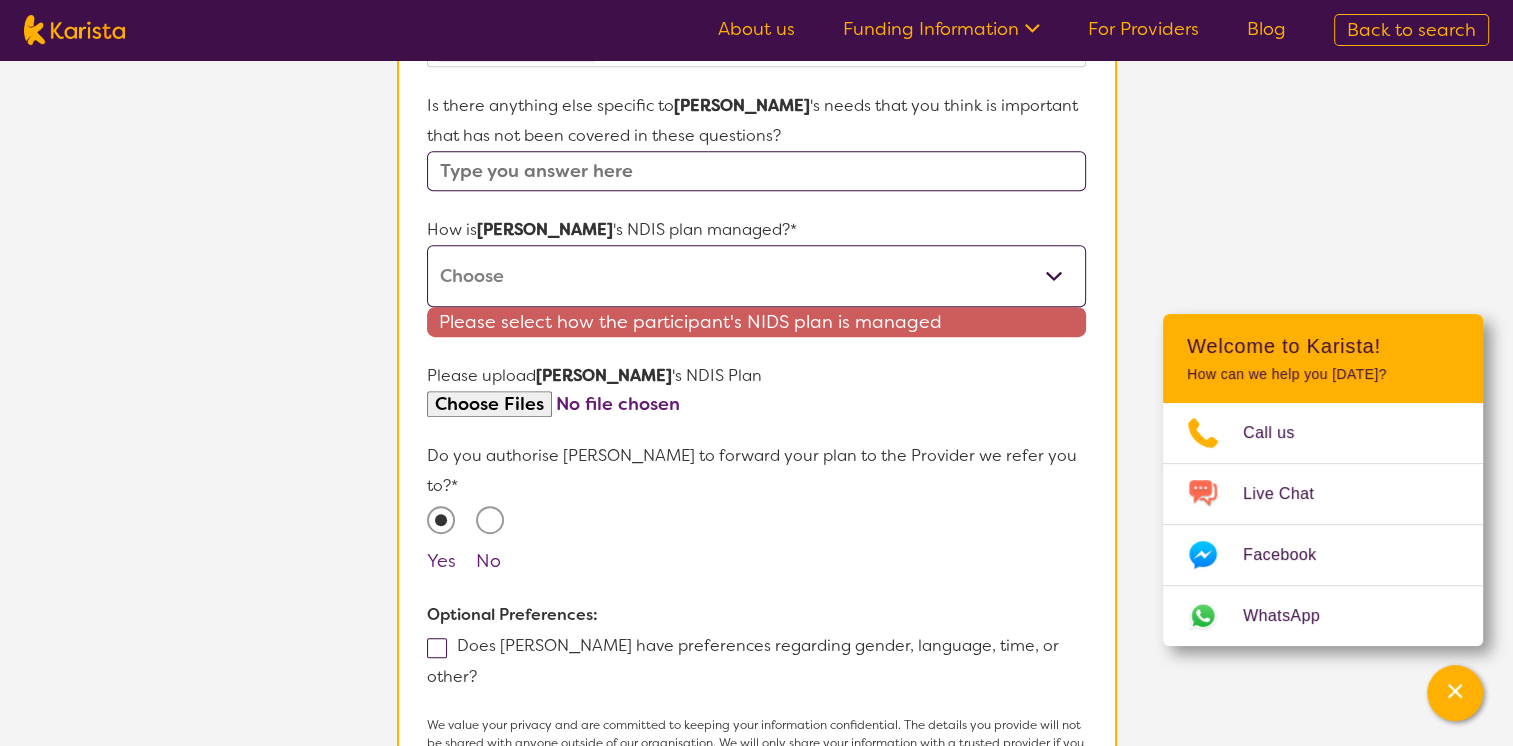scroll, scrollTop: 1100, scrollLeft: 0, axis: vertical 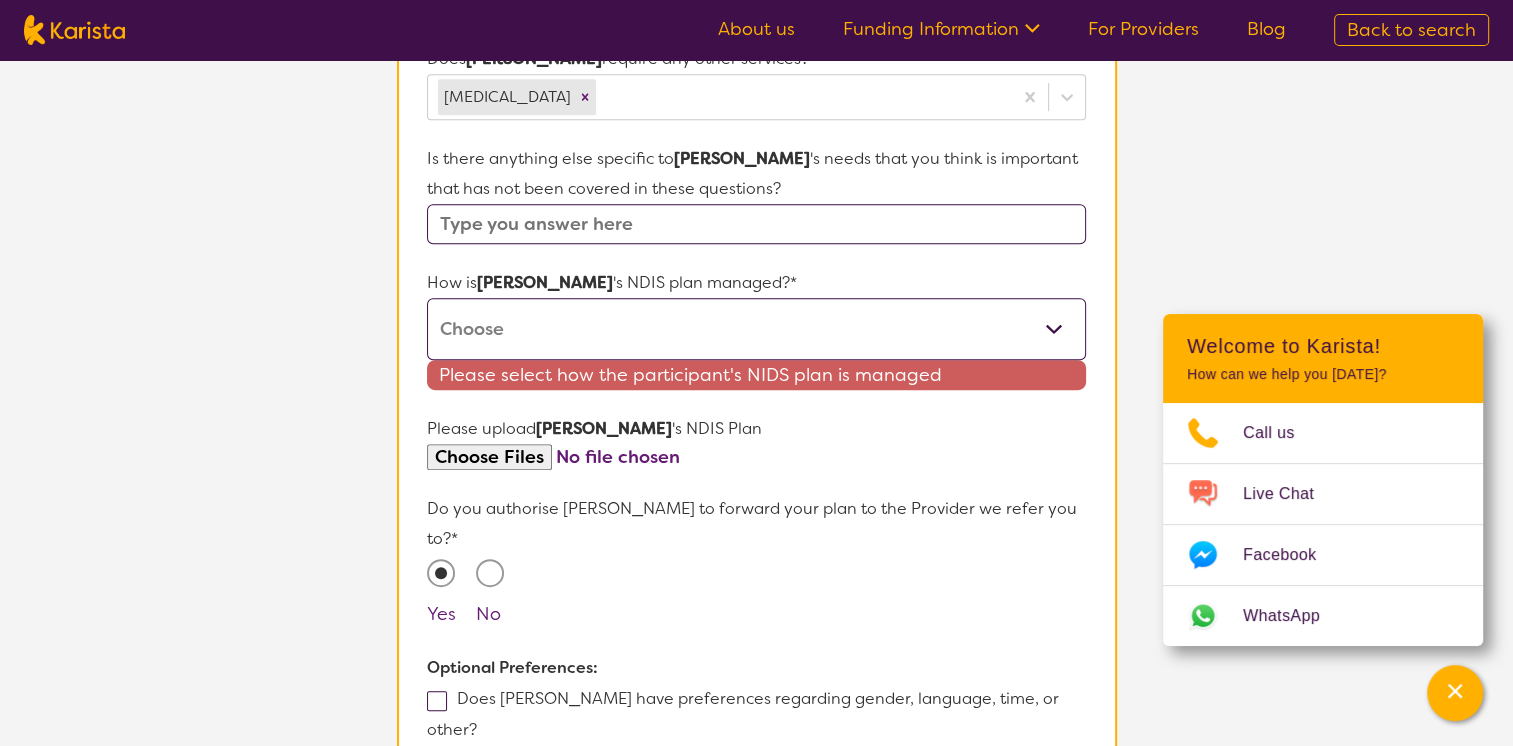 click at bounding box center [437, 701] 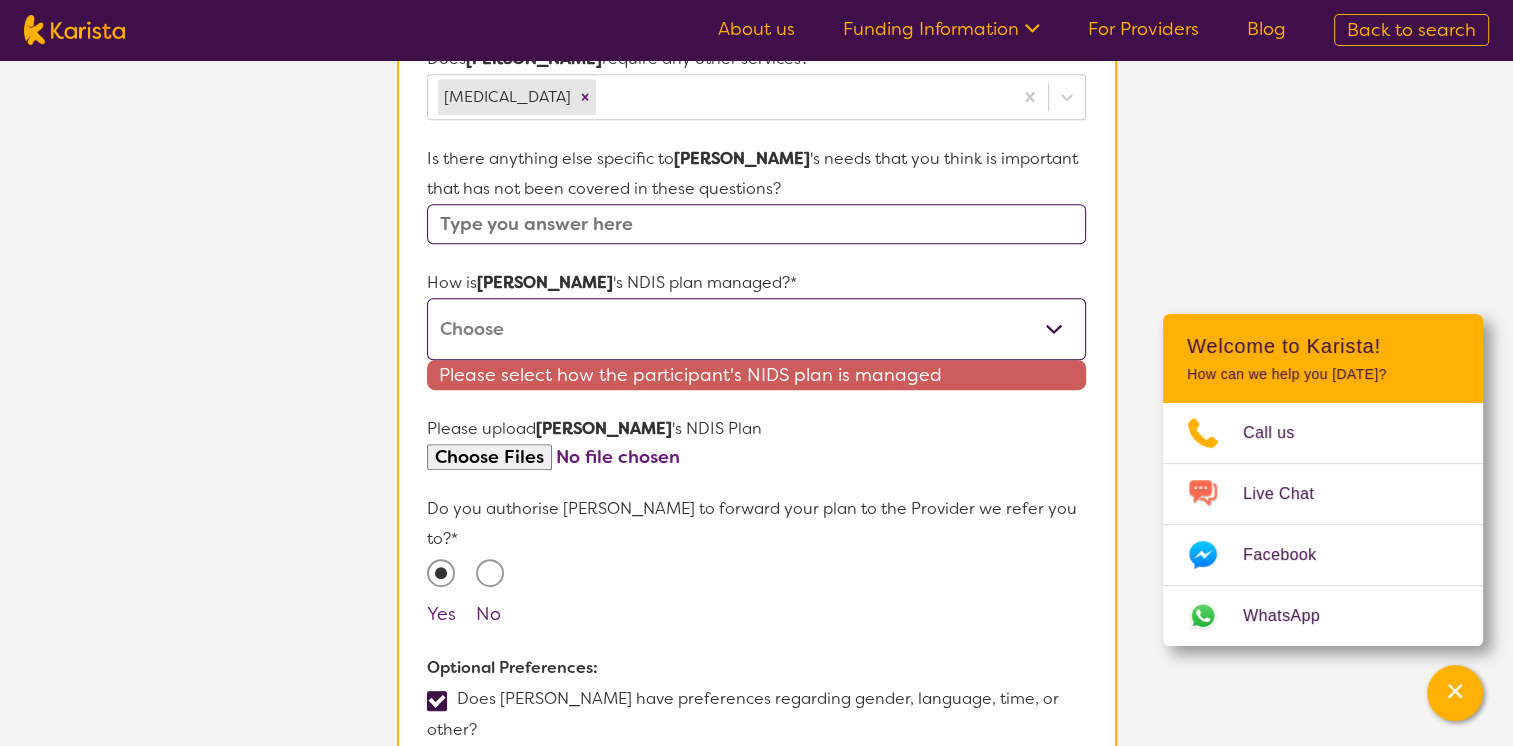 scroll, scrollTop: 1233, scrollLeft: 0, axis: vertical 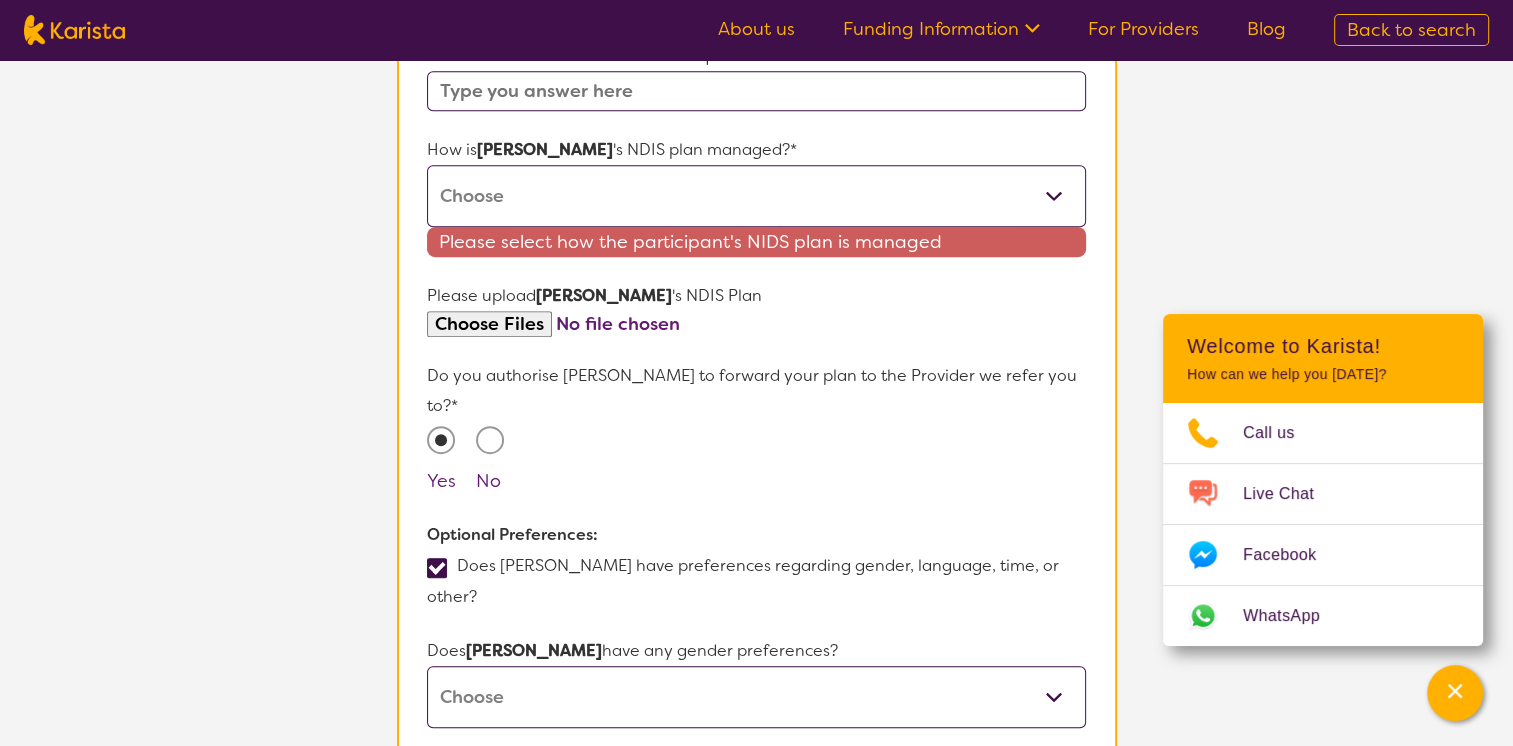 click on "[DEMOGRAPHIC_DATA] [DEMOGRAPHIC_DATA] Other No Preference" at bounding box center [756, 697] 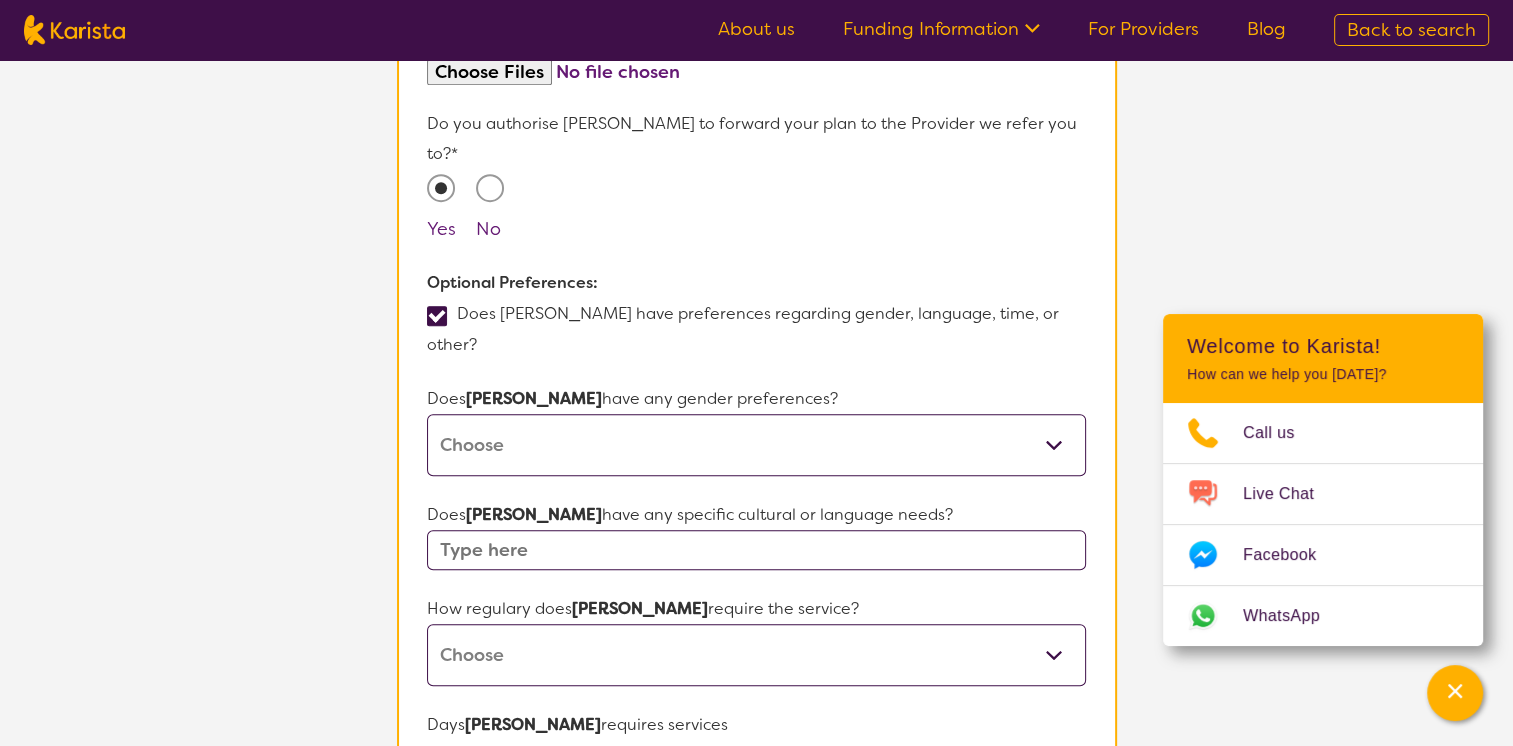 scroll, scrollTop: 1500, scrollLeft: 0, axis: vertical 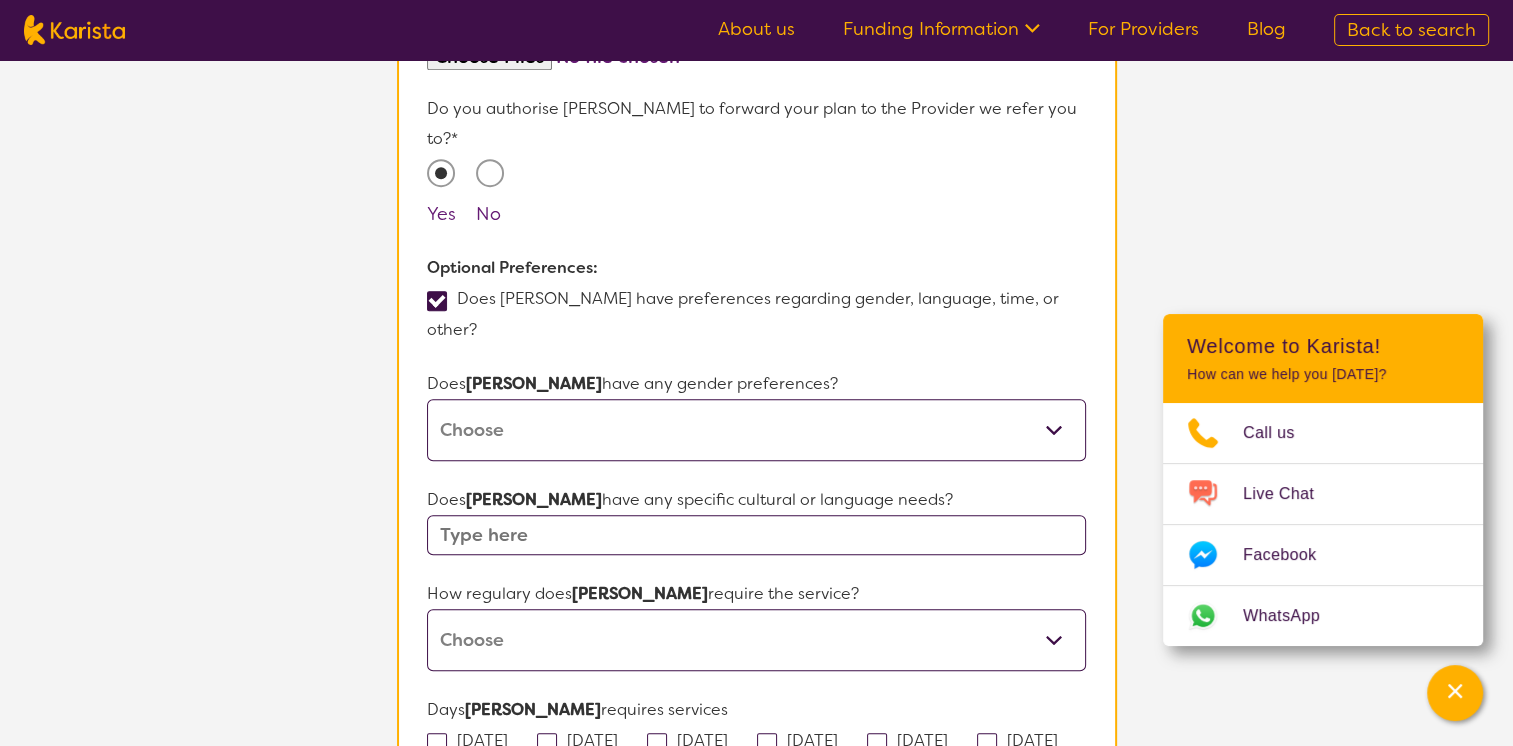 click at bounding box center [756, 535] 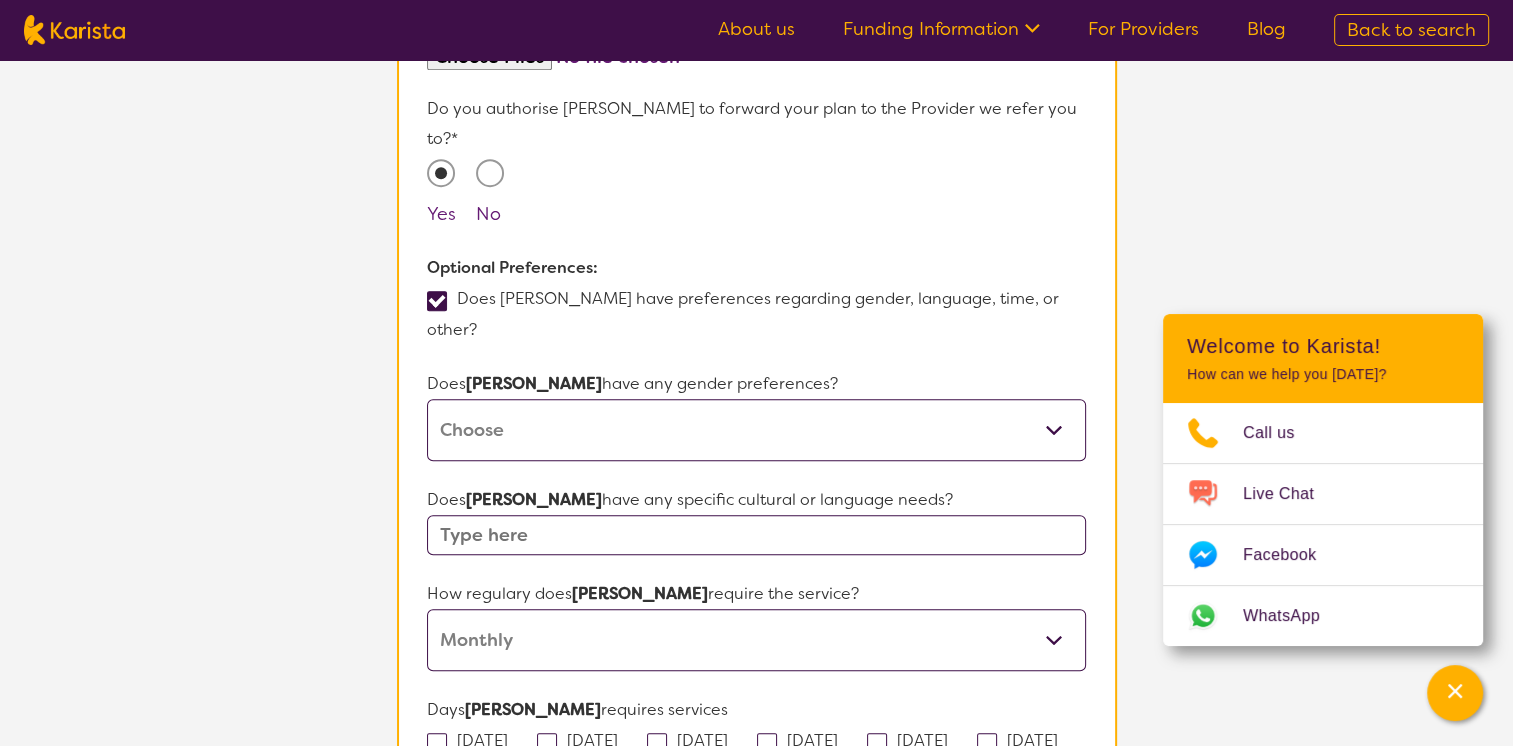 click on "L About You 2 Participant Details 3 Confirmation Participant Details & Service Preferences Name of participant First Name* [PERSON_NAME] Last Name [PERSON_NAME] What age is  [PERSON_NAME]  * ? 31 What is your relationship to  [PERSON_NAME]  *? This request is for myself I am their parent I am their child I am their spouse/partner I am their carer I am their Support Coordinator I am their Local Area Coordinator I am their Child Safety Officer I am their Aged Care Case Worker Other Please tell us any relevant medical diagnosis or disability that relates to  [PERSON_NAME]  's need for  [MEDICAL_DATA] *? [MEDICAL_DATA] Other (type in diagnosis) I don't know [MEDICAL_DATA] and Anxiety What goals for  [PERSON_NAME]  , you want to achieve by engaging  [MEDICAL_DATA] *? Please enter any relevant goals Does  [PERSON_NAME]   have any behaviours relevant to this request that may impact on their care? Does  [PERSON_NAME]   require any other services? [MEDICAL_DATA] Is there anything else specific to  [PERSON_NAME] is  [PERSON_NAME]  's NDIS plan managed?* Self-managed NDIS plan Yes" at bounding box center [756, -76] 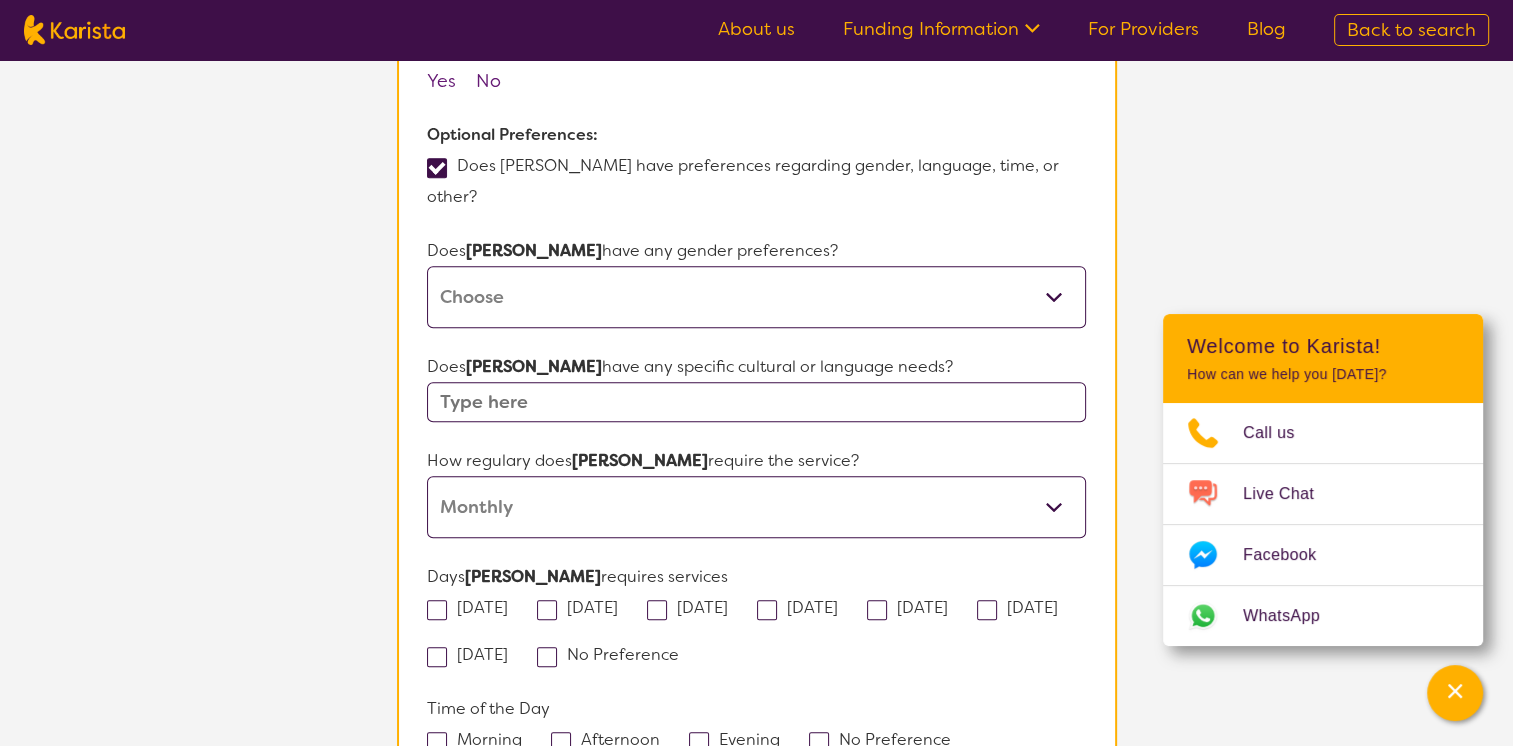 click at bounding box center [437, 610] 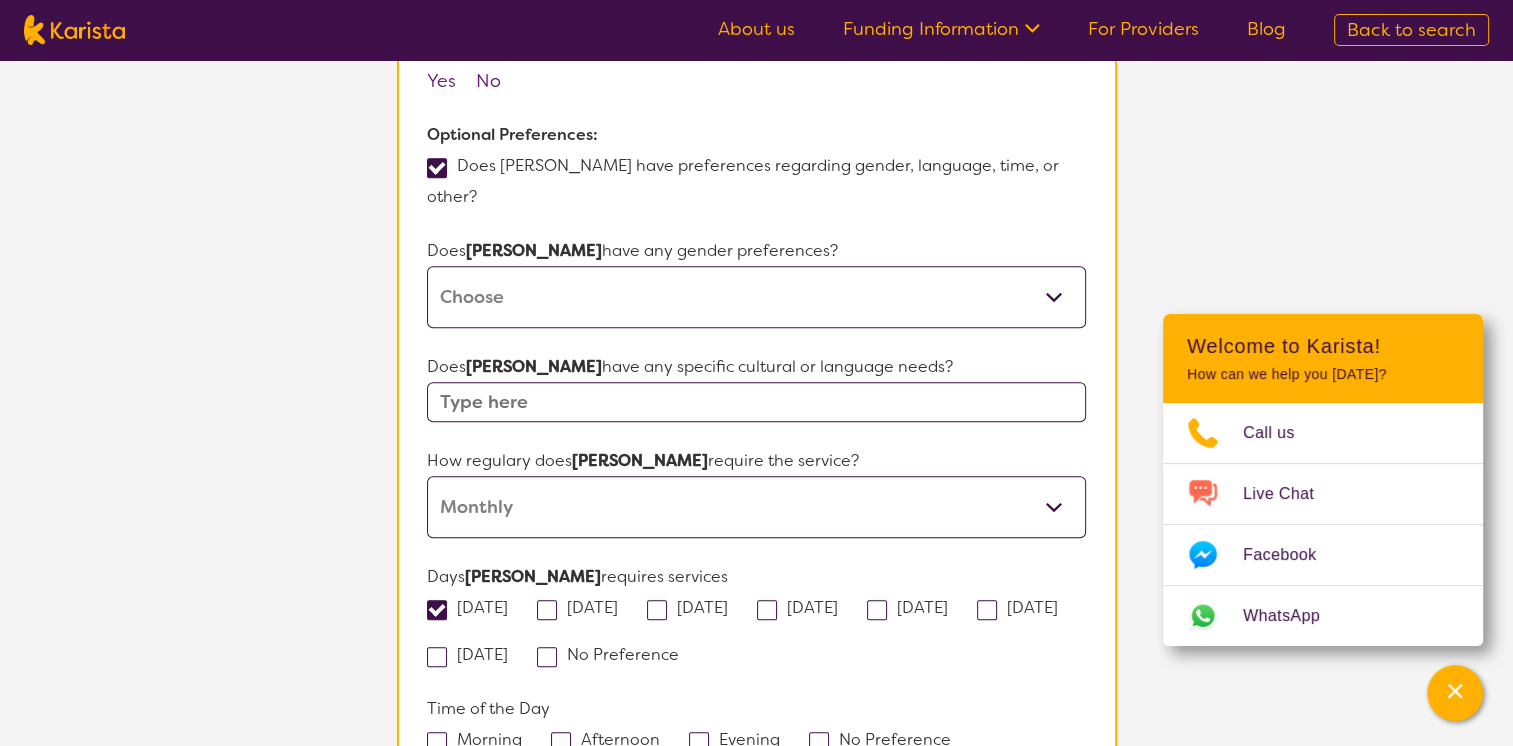 scroll, scrollTop: 1900, scrollLeft: 0, axis: vertical 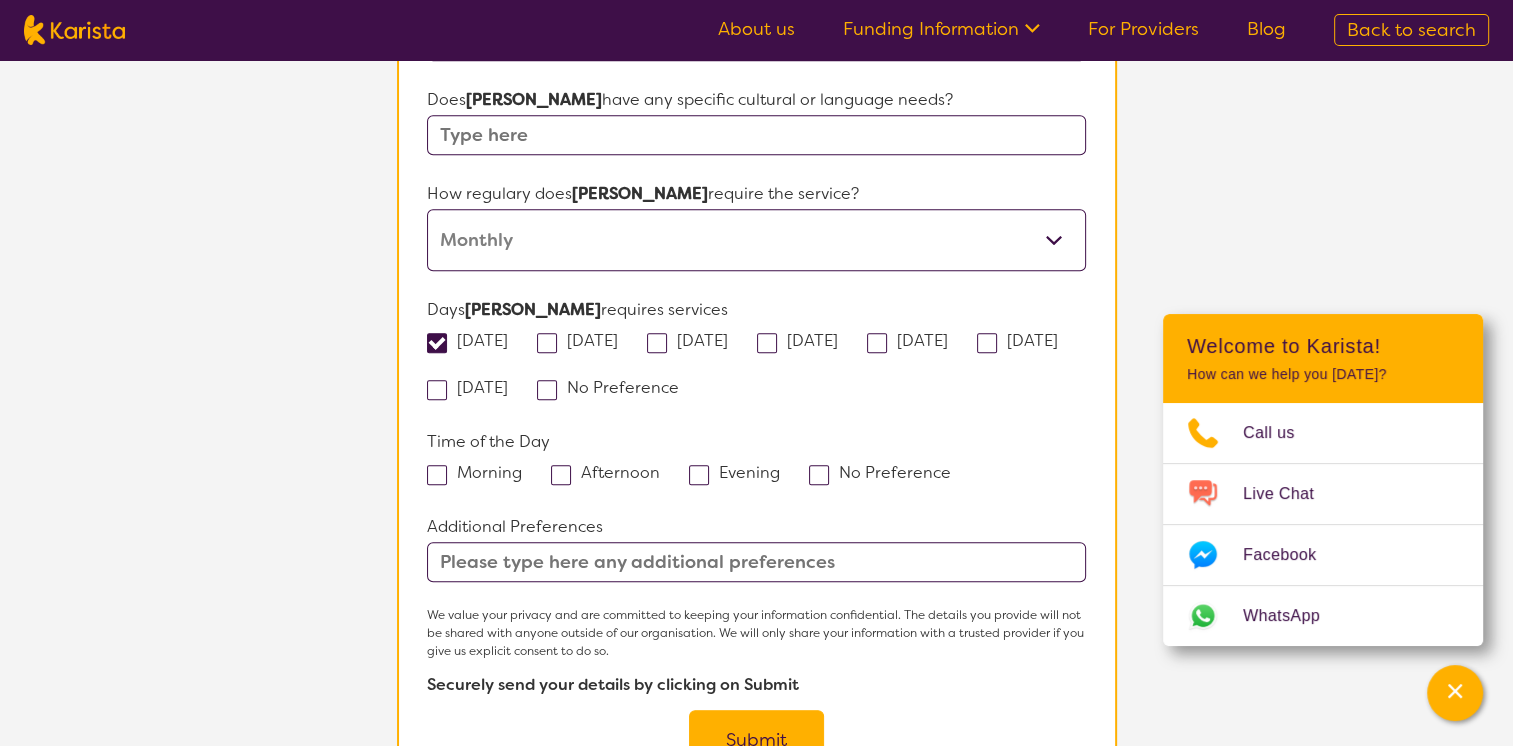 click at bounding box center [437, 475] 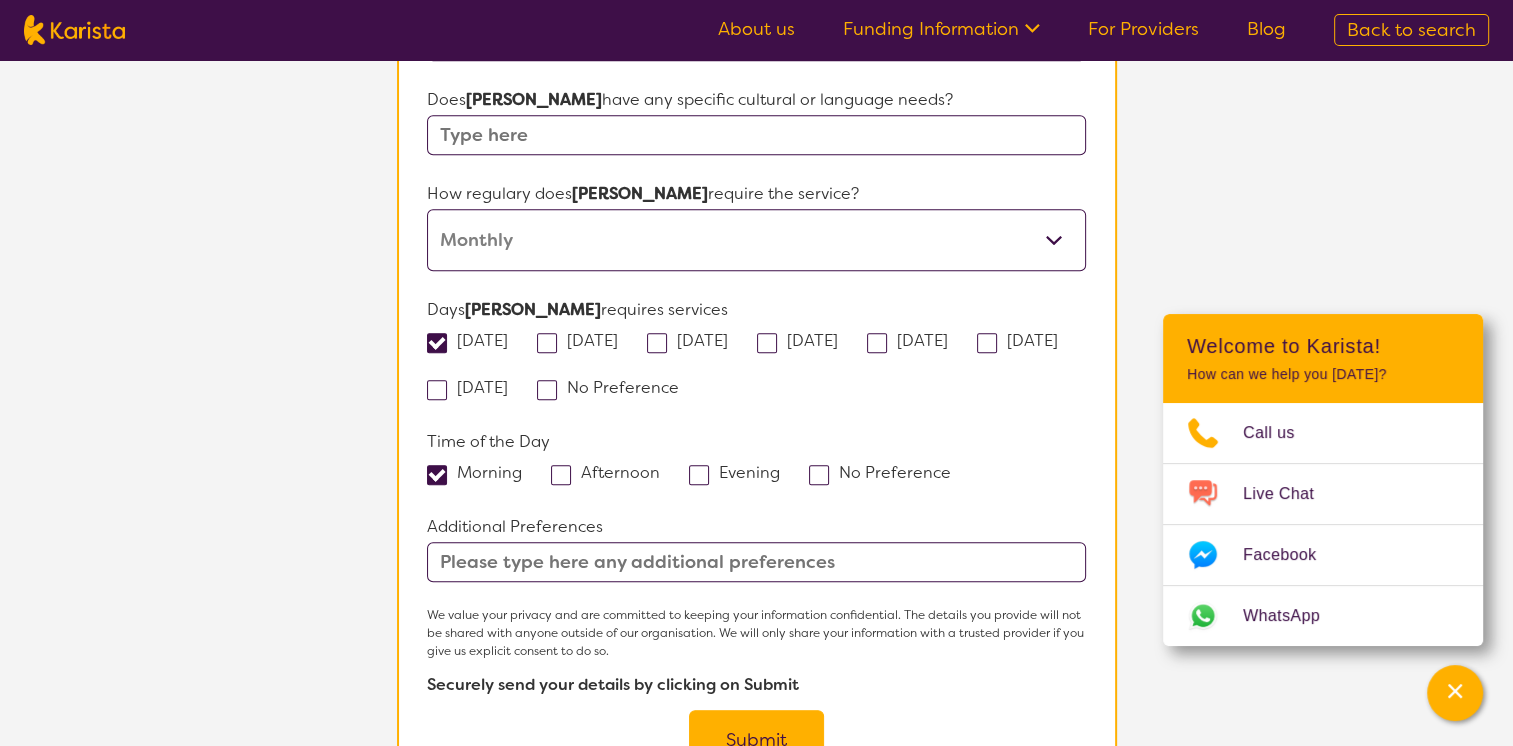click at bounding box center (561, 475) 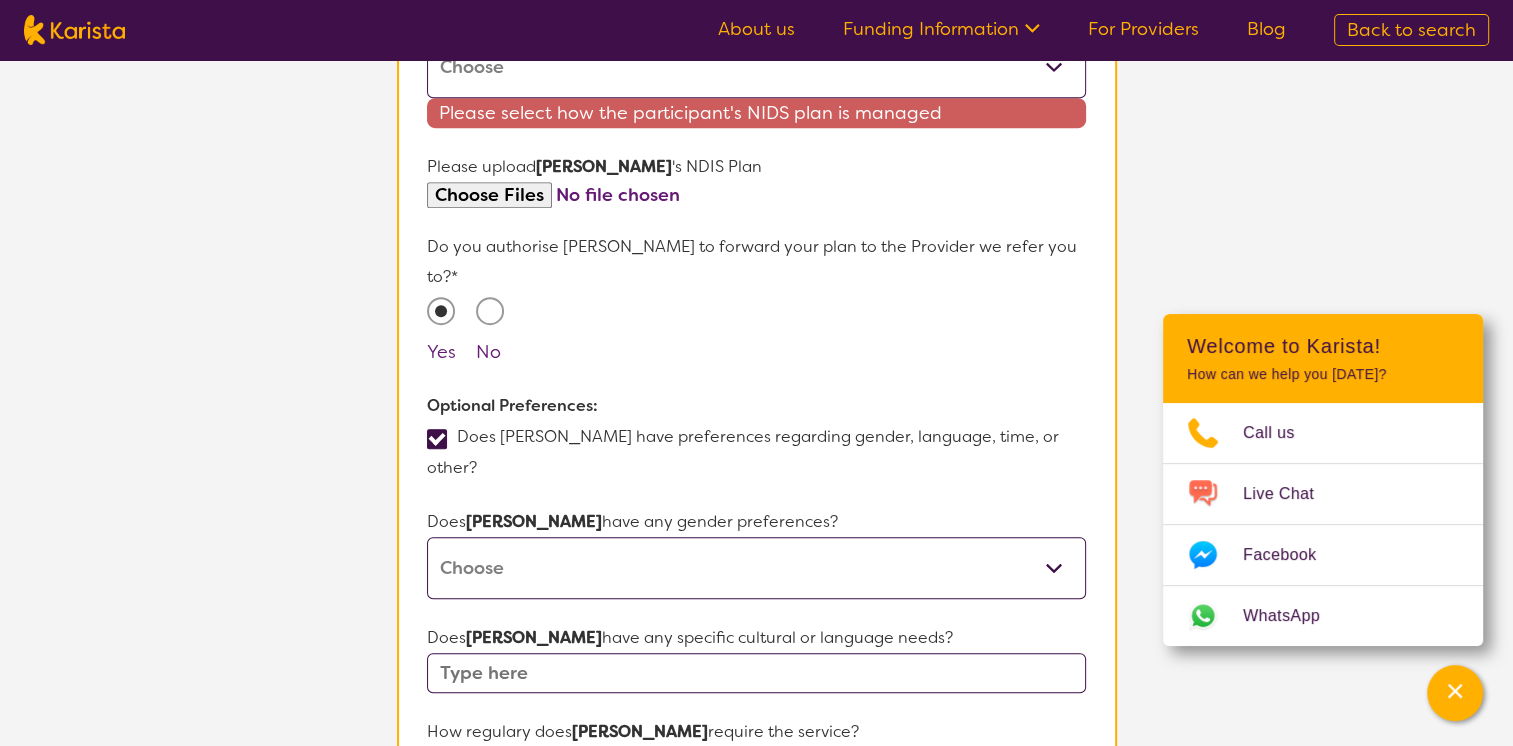 scroll, scrollTop: 1500, scrollLeft: 0, axis: vertical 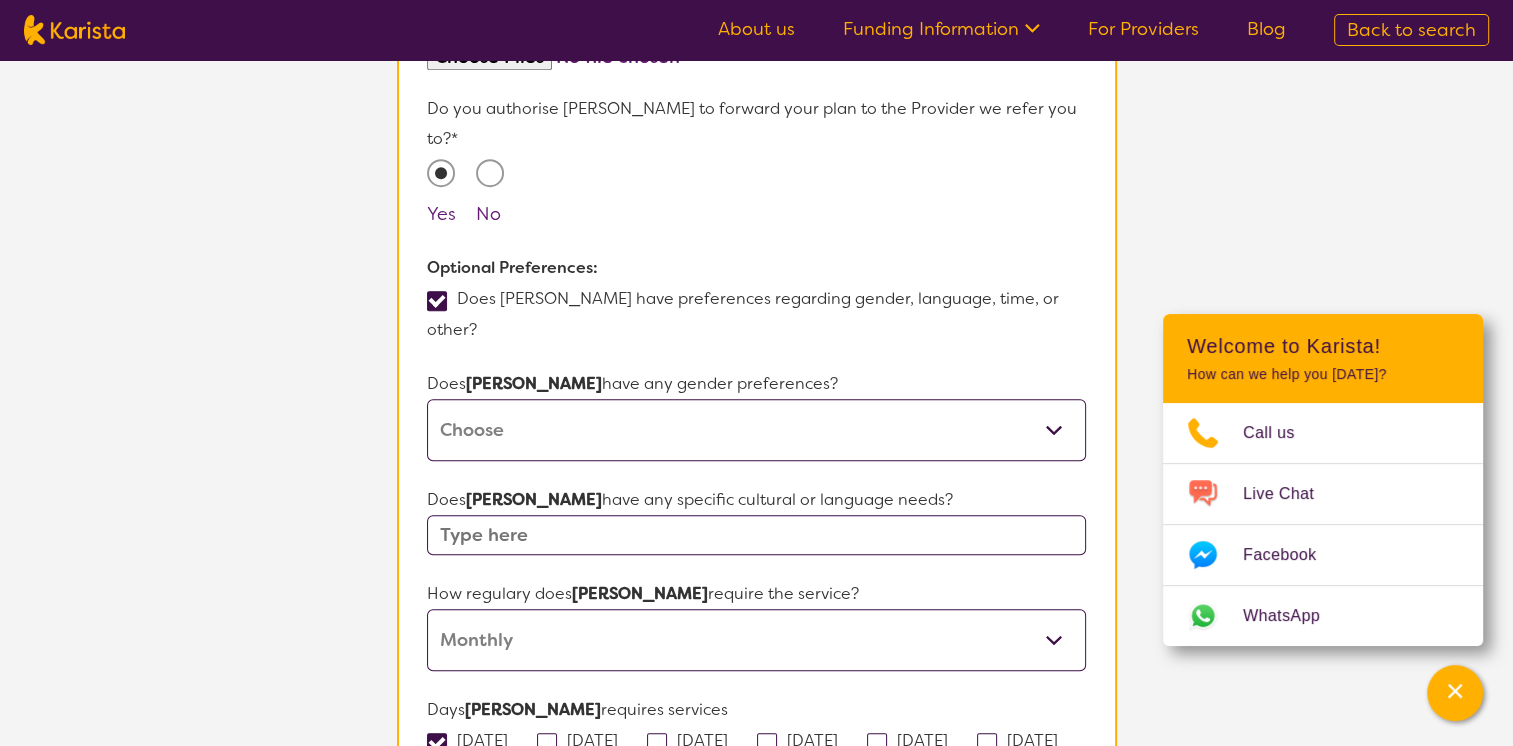 click on "[DEMOGRAPHIC_DATA] [DEMOGRAPHIC_DATA] Other No Preference" at bounding box center (756, 430) 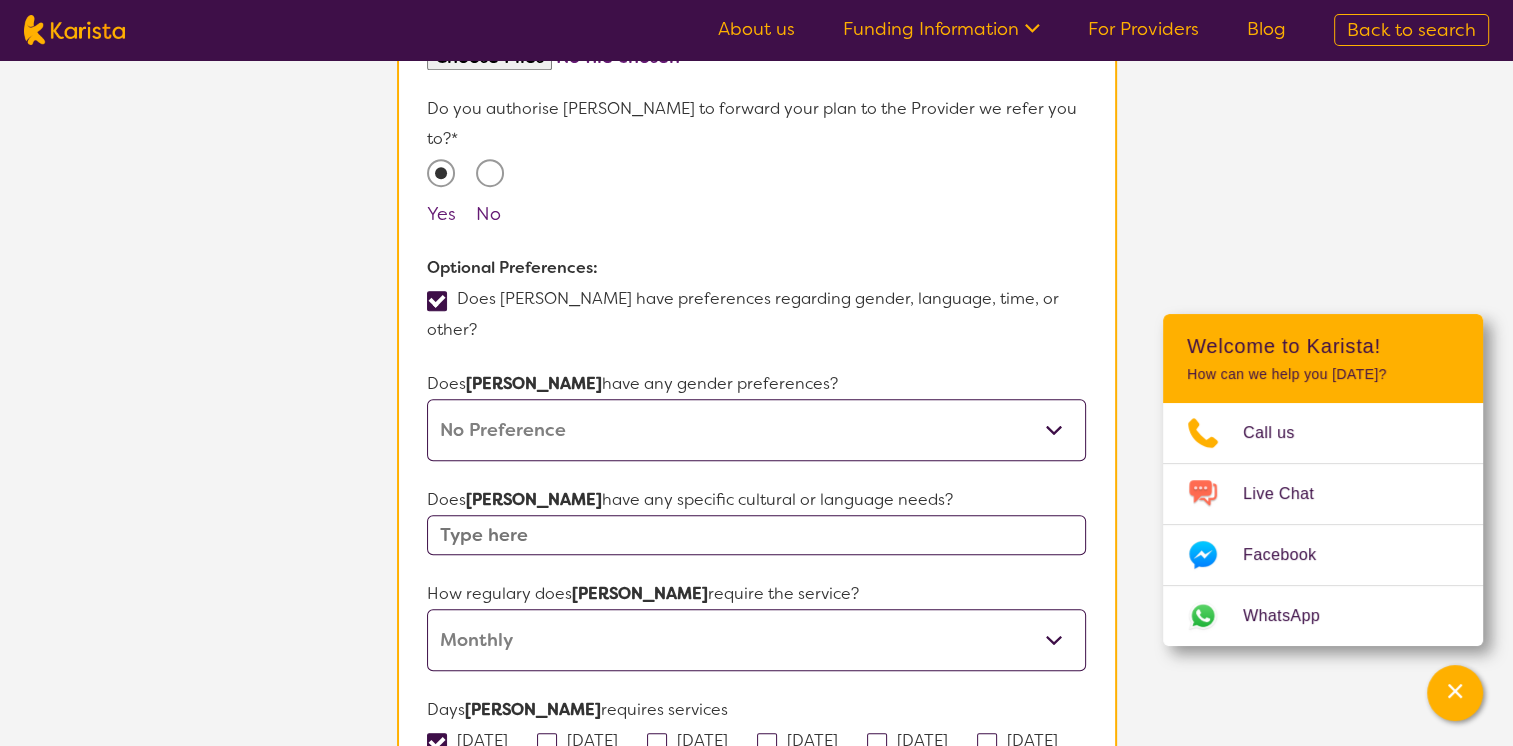 click on "[DEMOGRAPHIC_DATA] [DEMOGRAPHIC_DATA] Other No Preference" at bounding box center [756, 430] 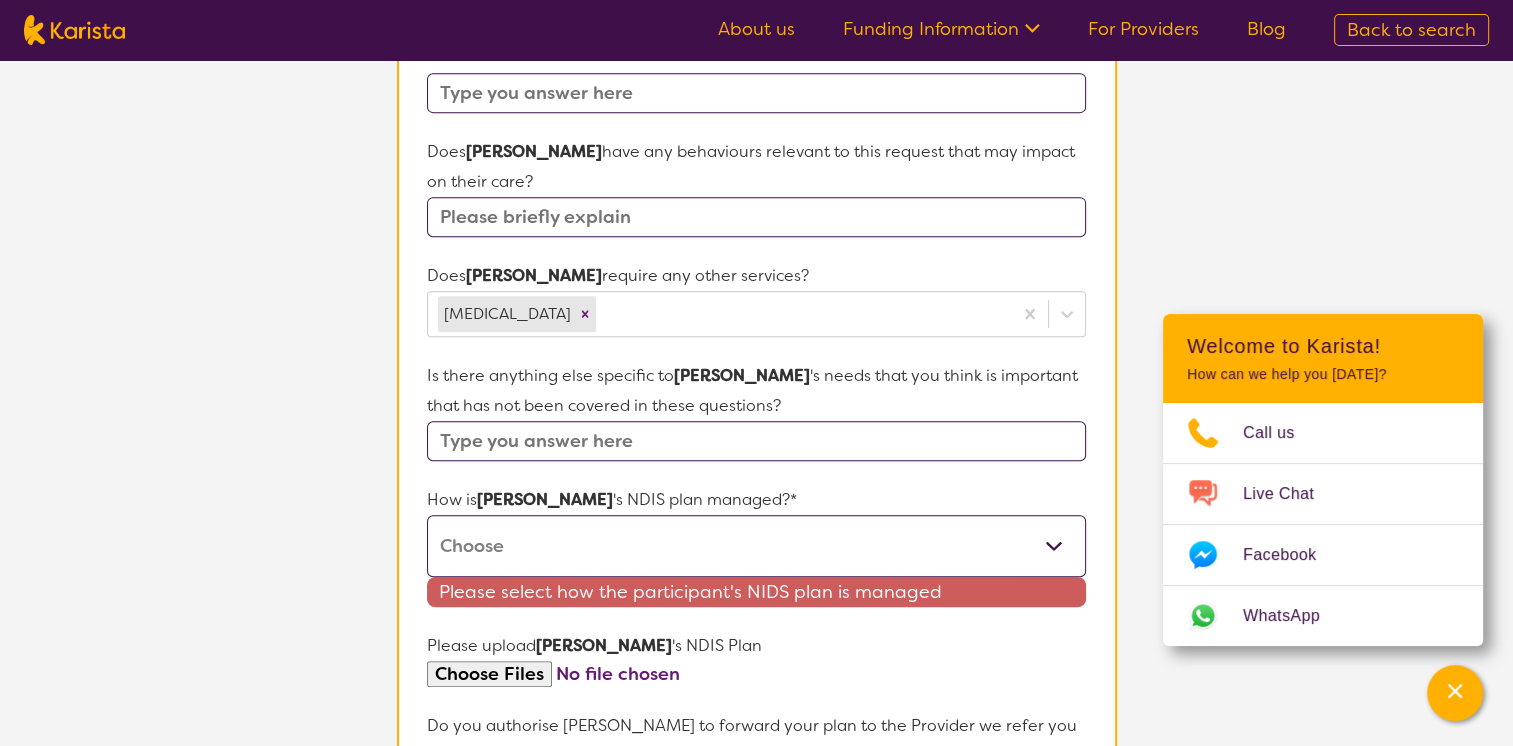 scroll, scrollTop: 833, scrollLeft: 0, axis: vertical 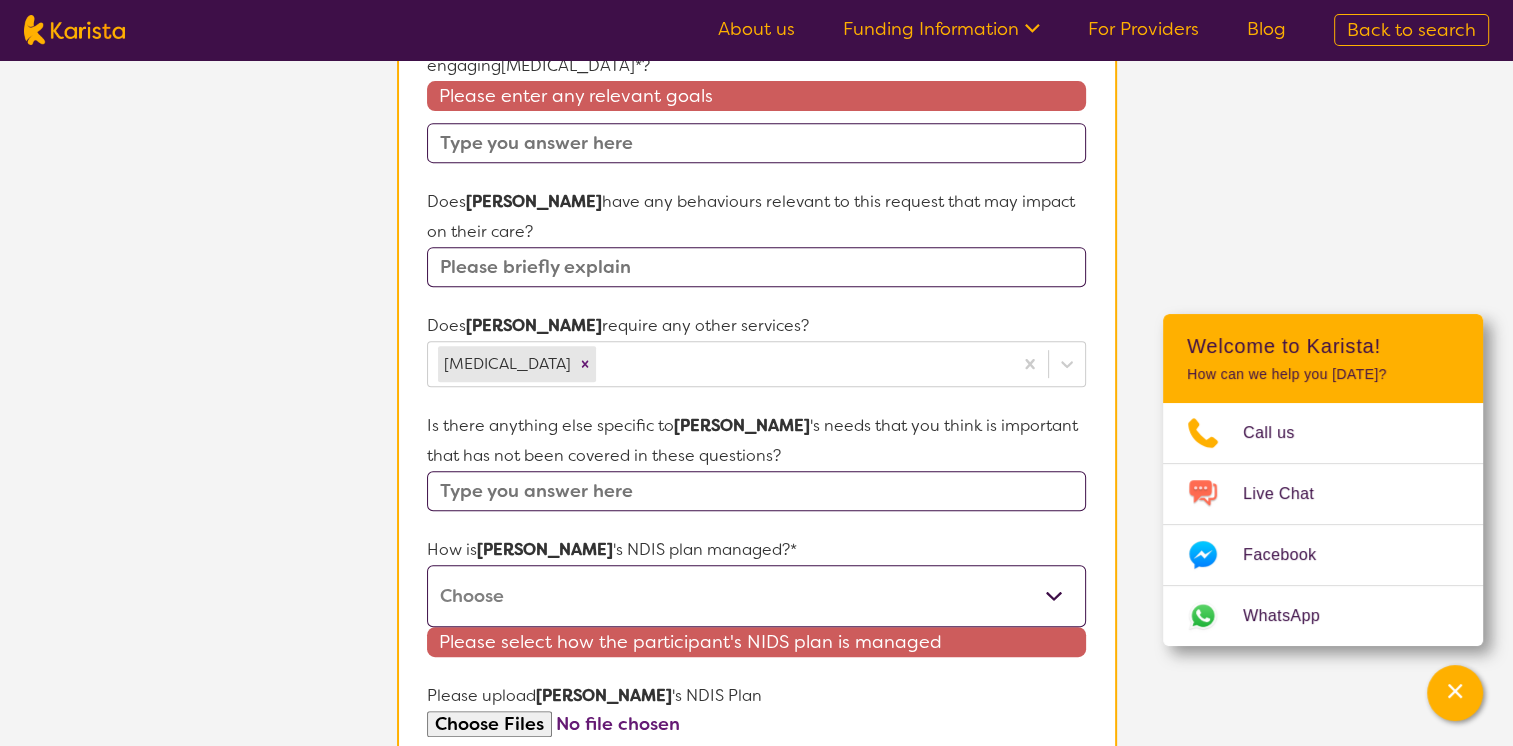 type on "N/A" 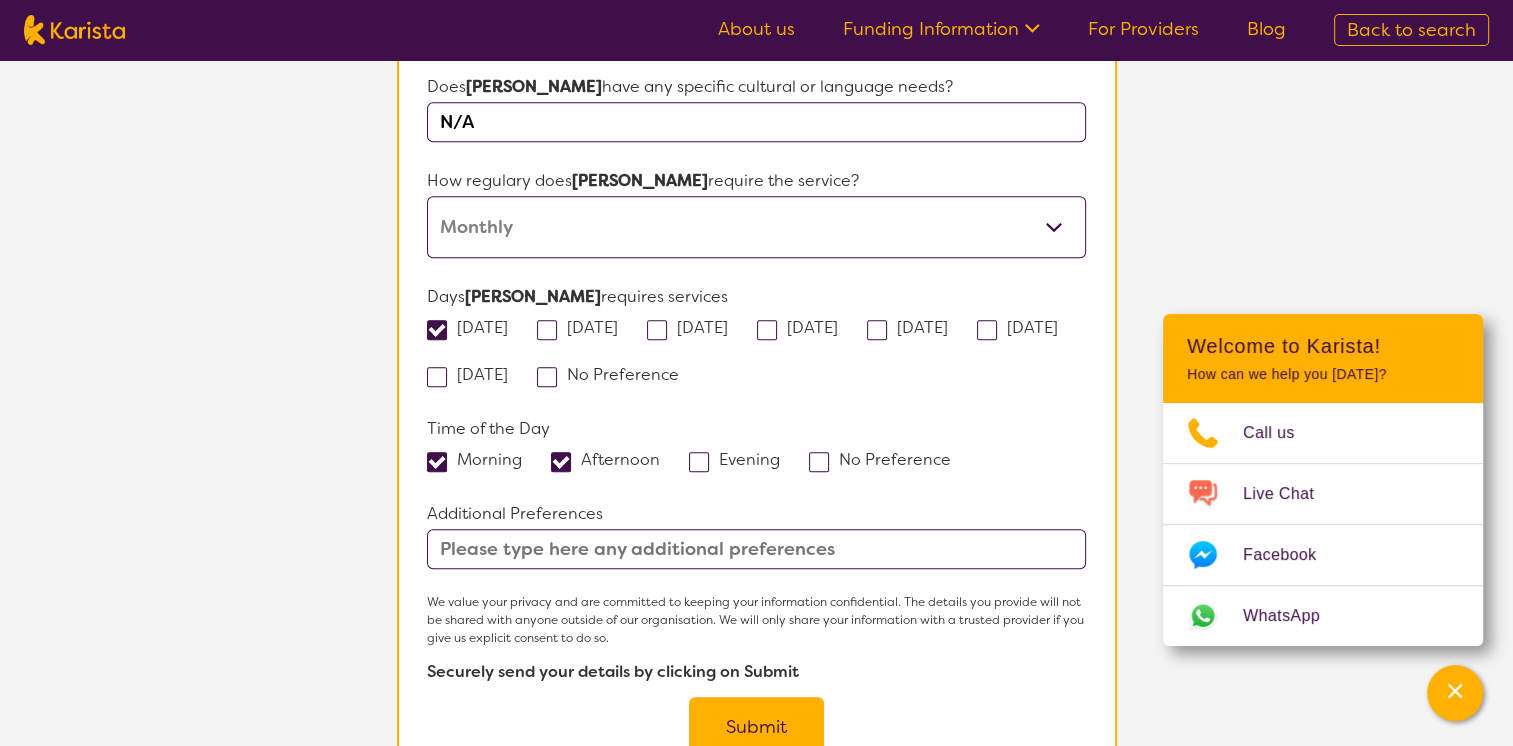 scroll, scrollTop: 2167, scrollLeft: 0, axis: vertical 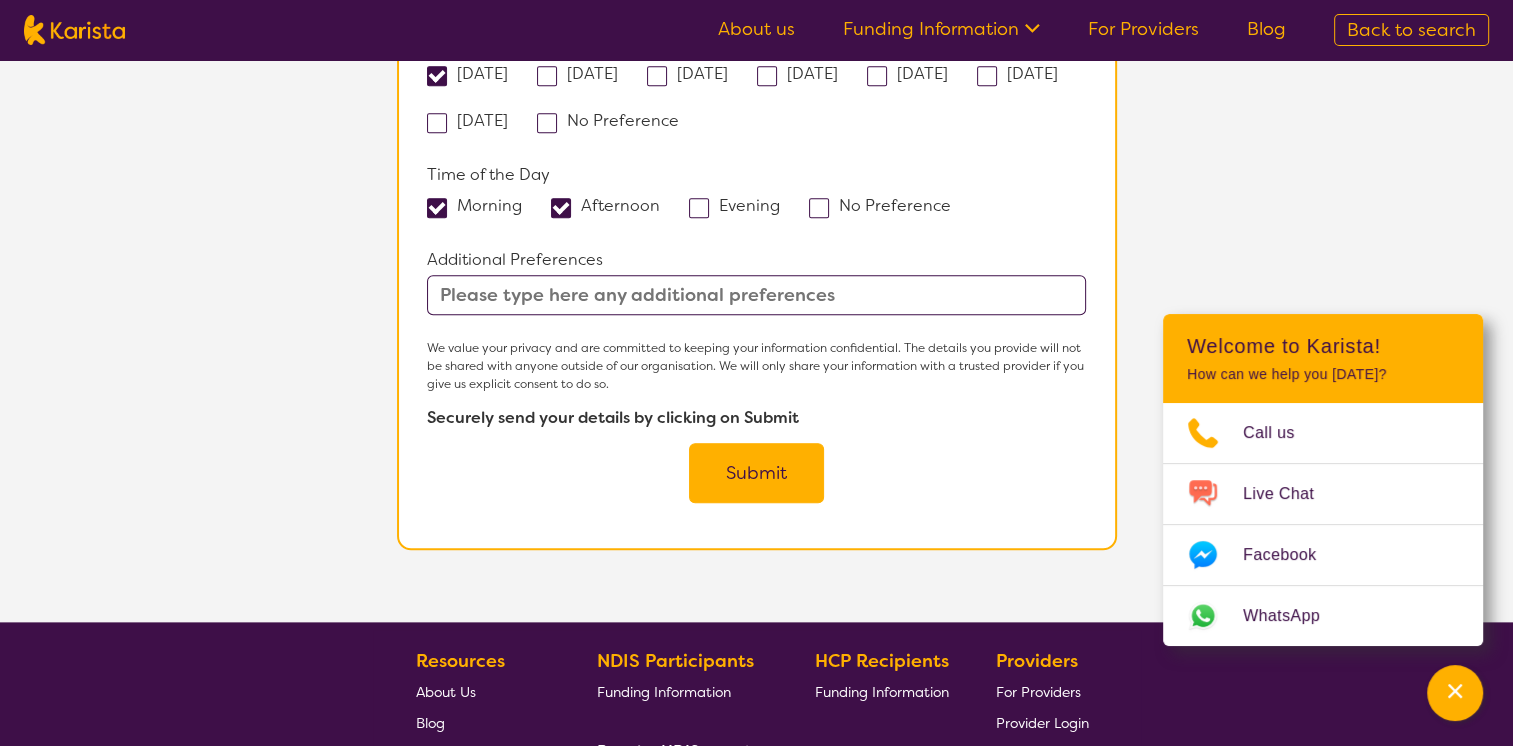 click on "Submit" at bounding box center [756, 473] 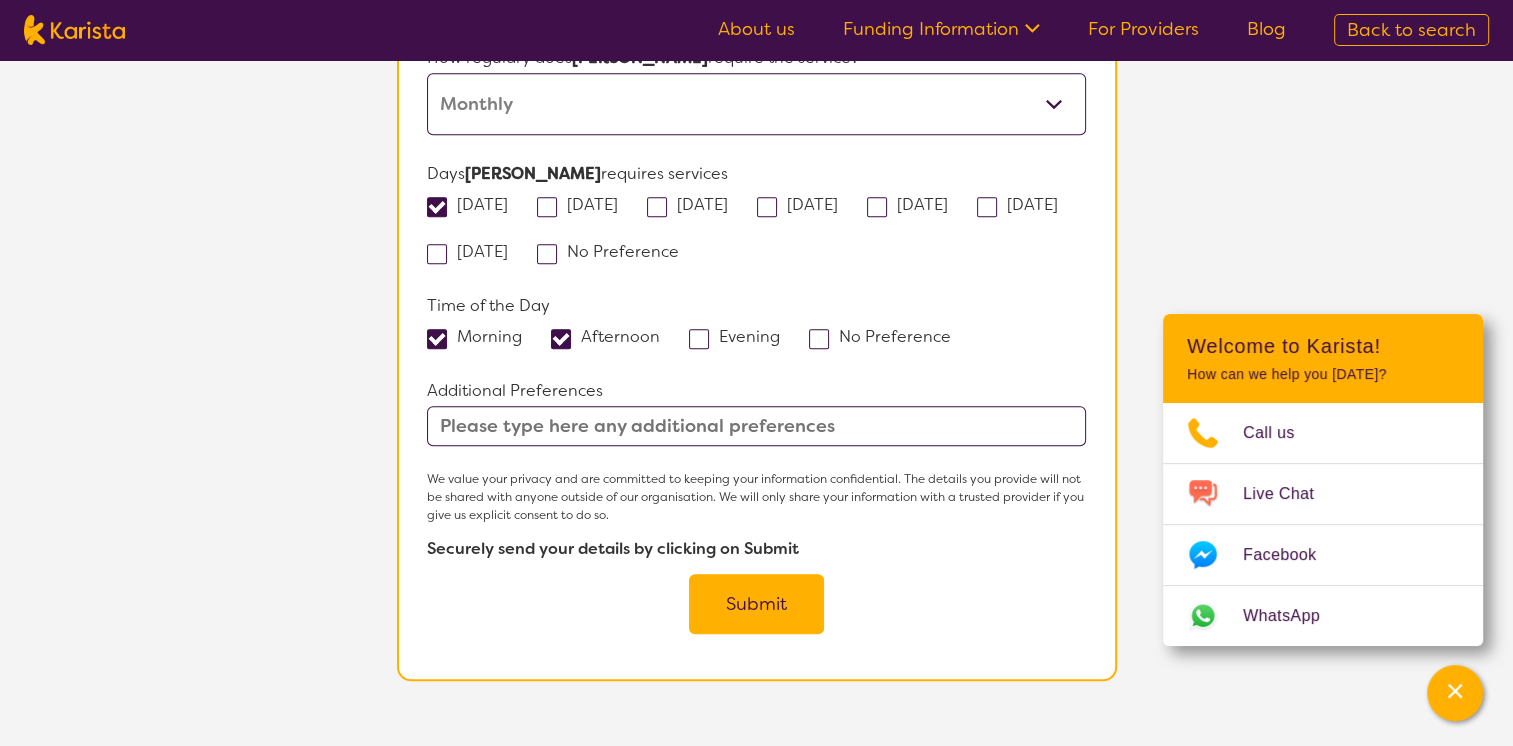 click on "Submit" at bounding box center (756, 604) 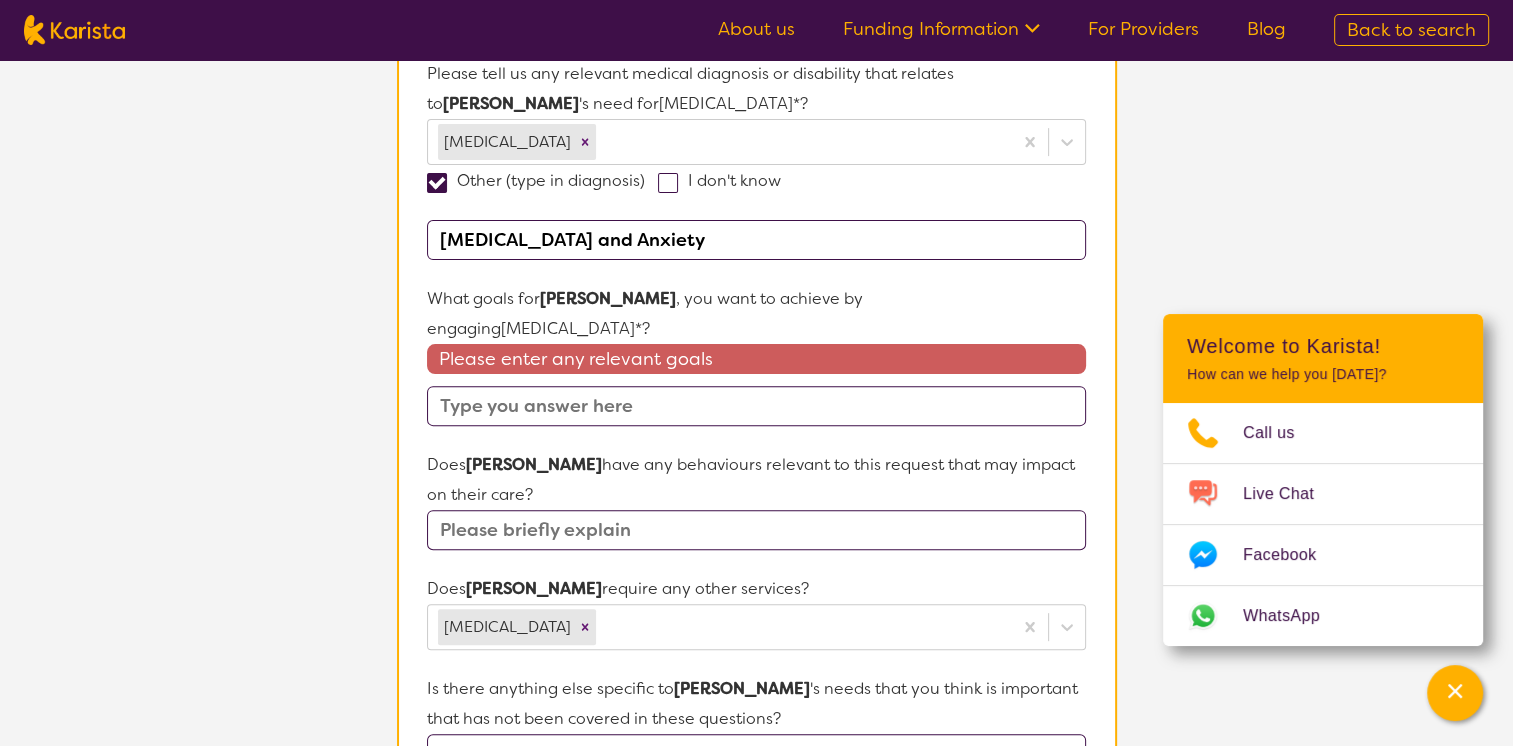click at bounding box center [756, 406] 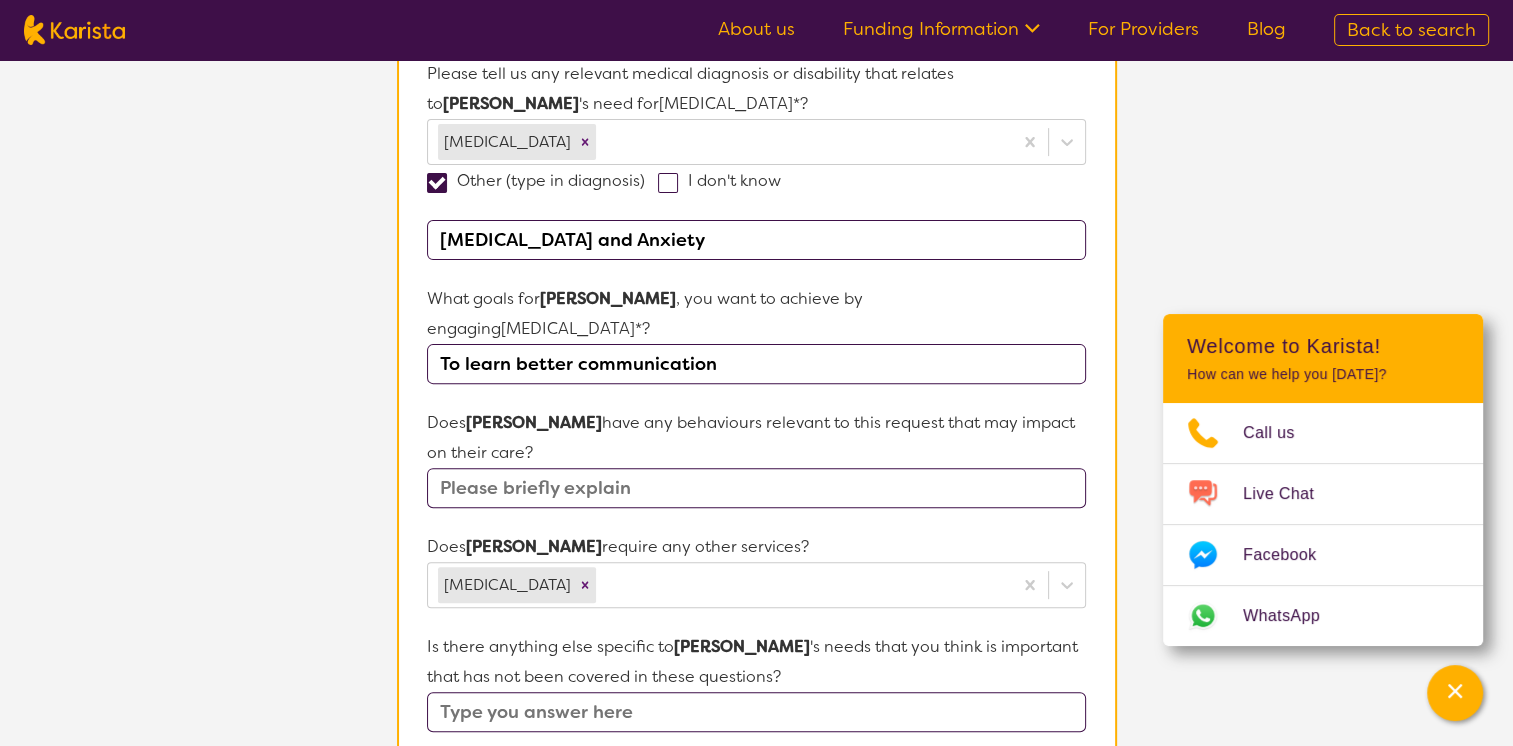 type on "To learn better communication" 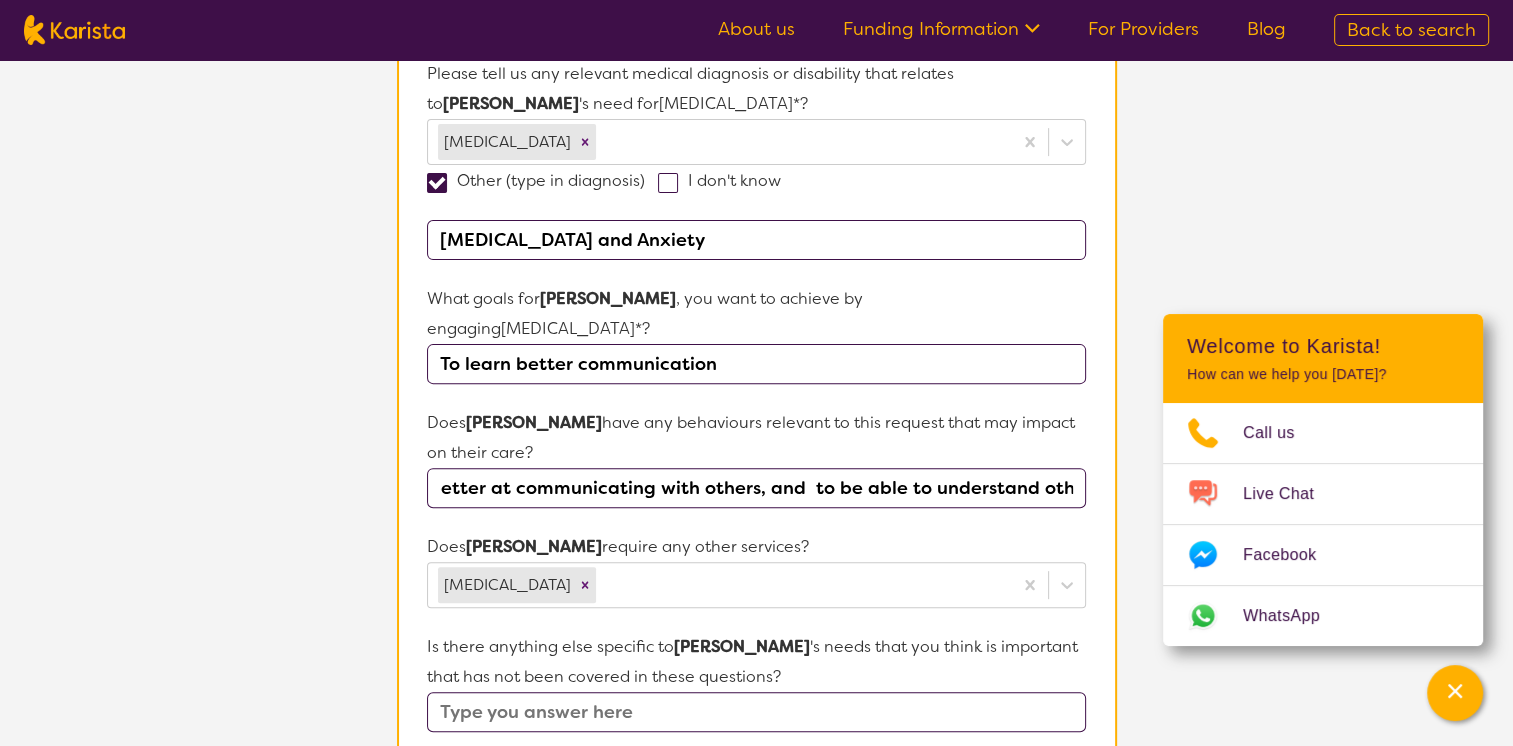scroll, scrollTop: 0, scrollLeft: 703, axis: horizontal 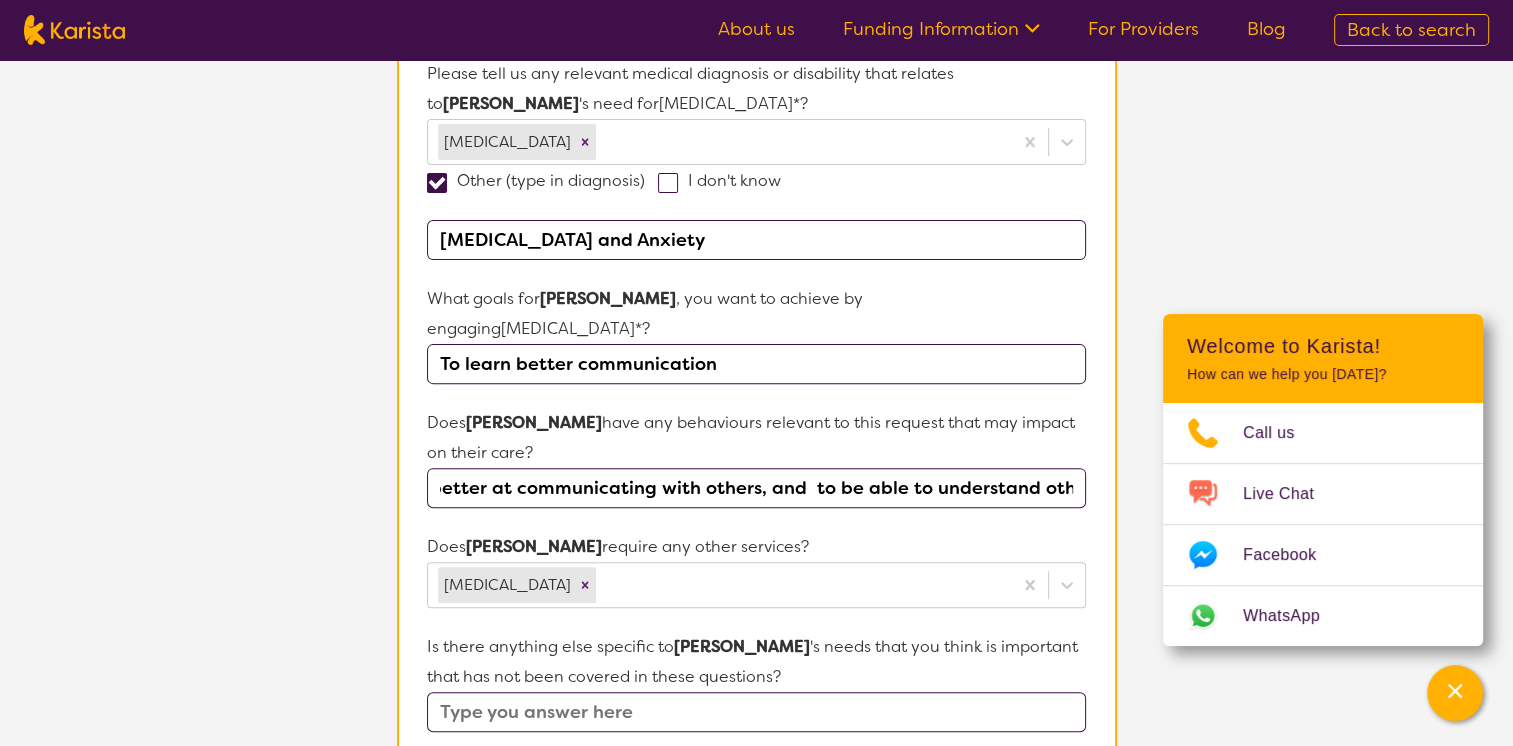type on "I would like to develop my speech, language, and  communication skills to be better at communicating with others, and  to be able to understand others" 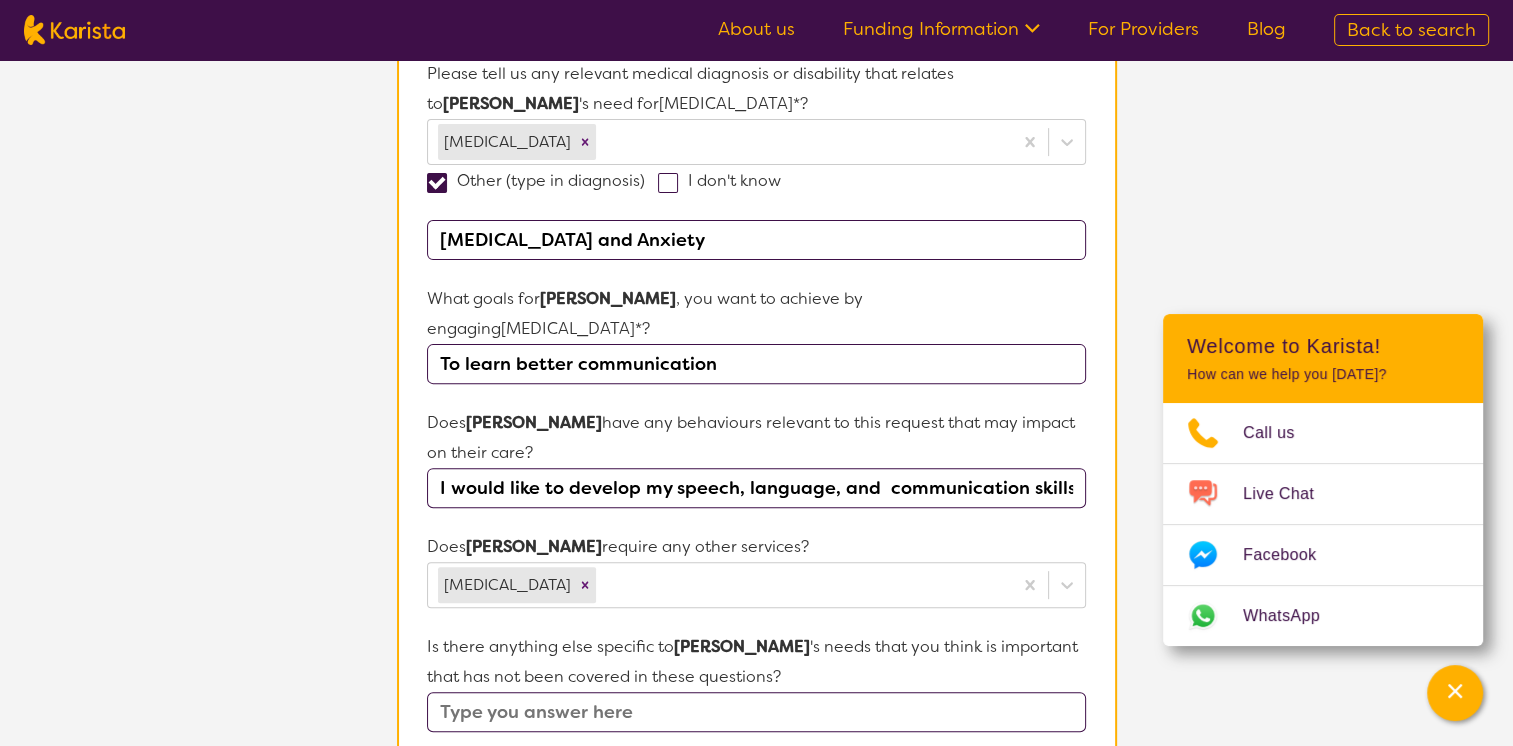 click on "To learn better communication" at bounding box center [756, 364] 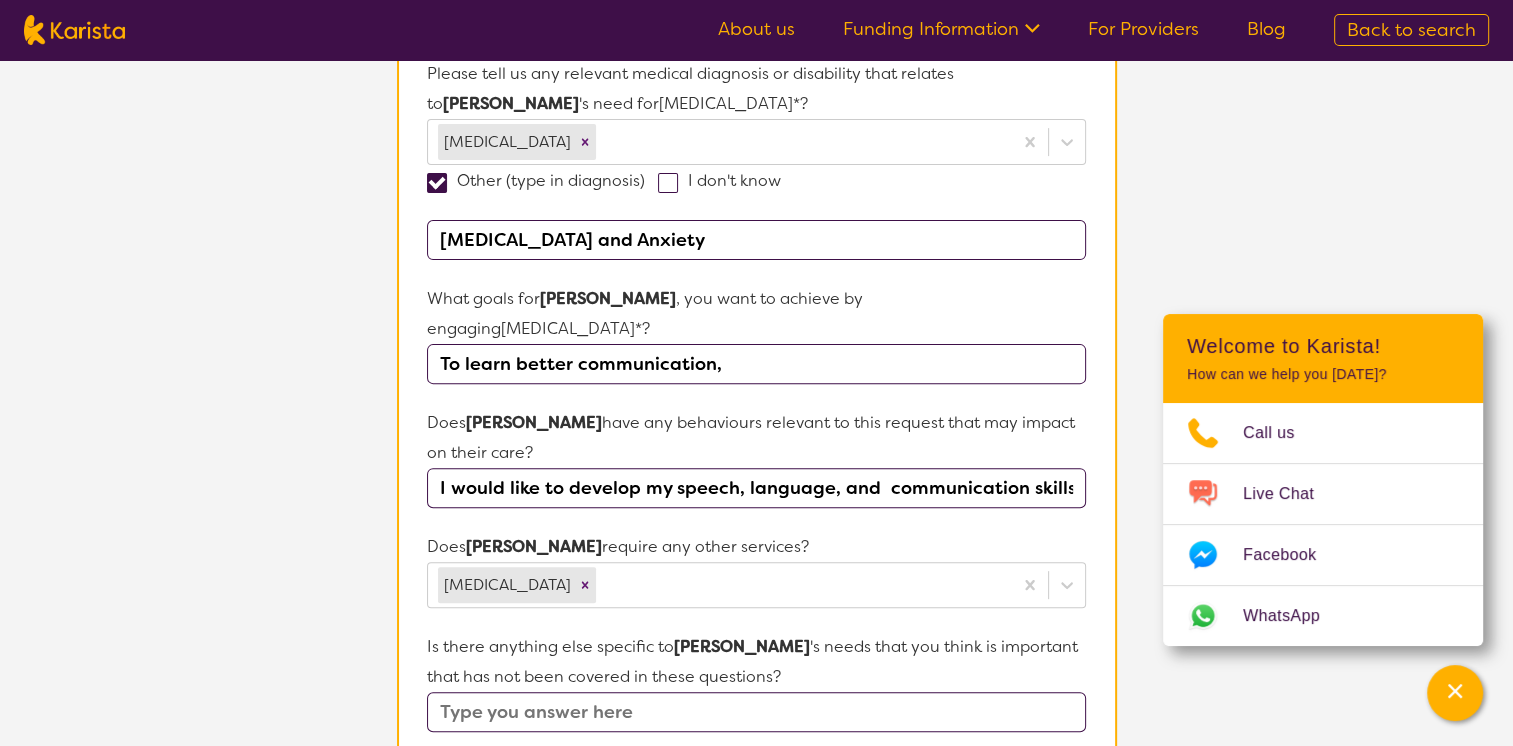 paste on "I would like to develop my speech, language, and  communication skills to be better at communicating with others, and  to be able to understand others" 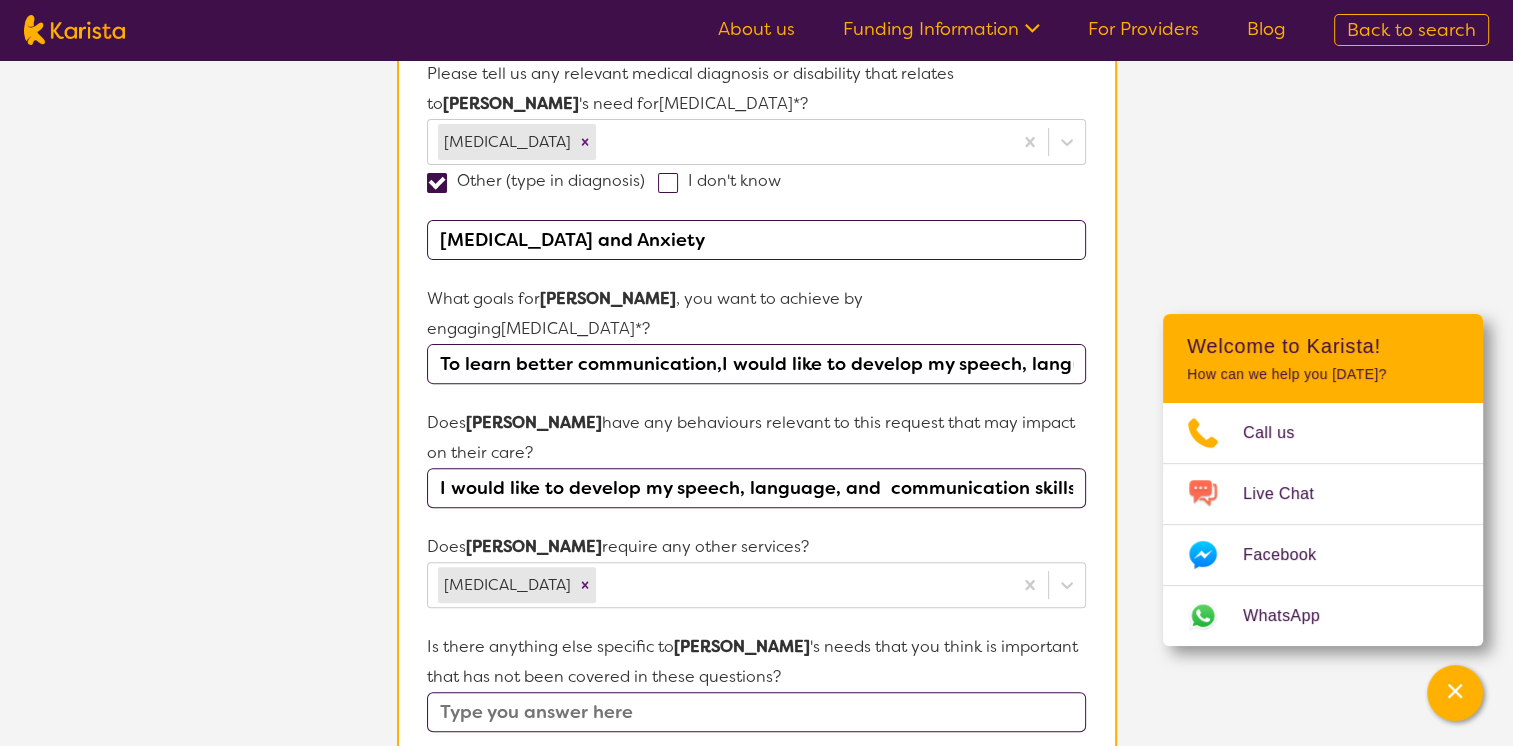 scroll, scrollTop: 0, scrollLeft: 981, axis: horizontal 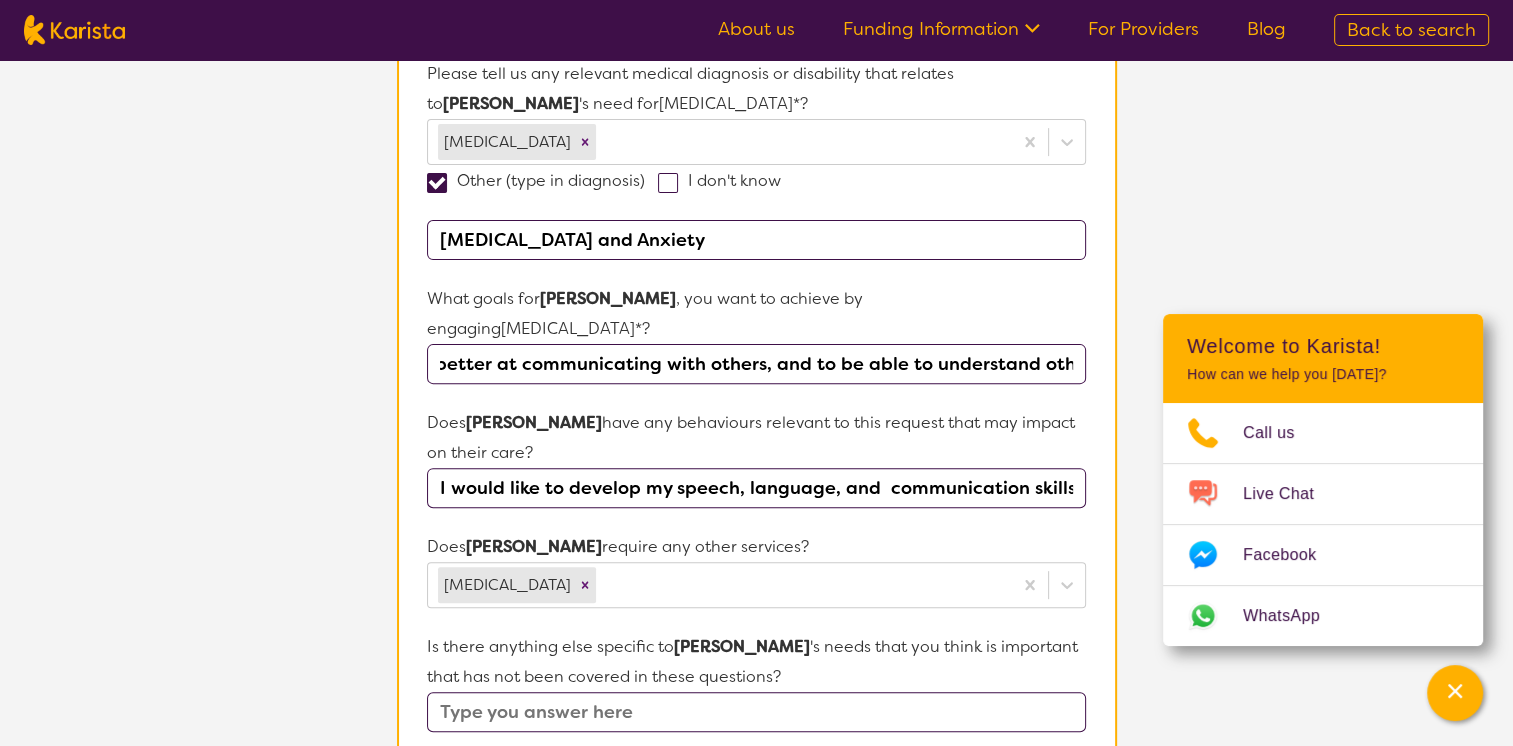 type on "To learn better communication,I would like to develop my speech, language, and  communication skills to be better at communicating with others, and to be able to understand others" 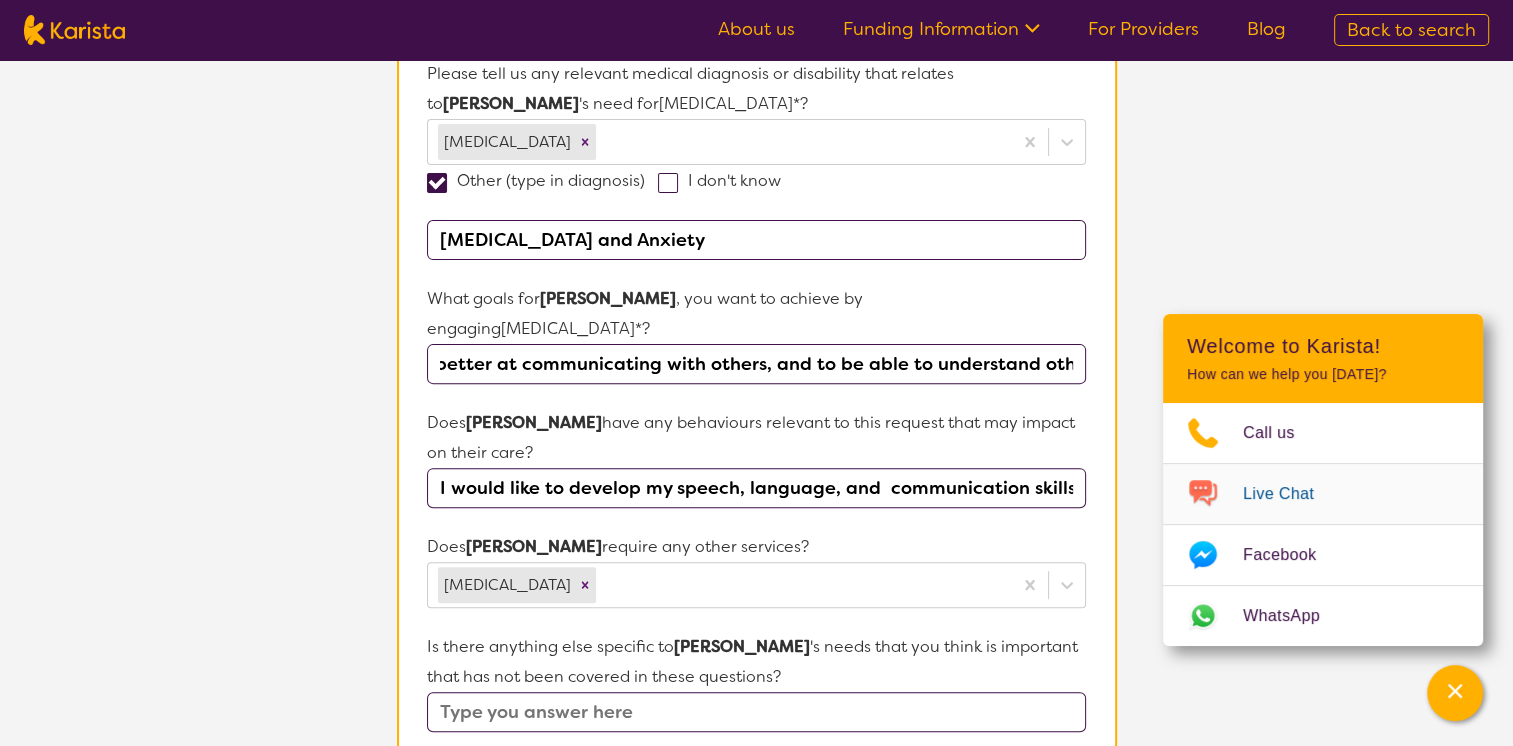 scroll, scrollTop: 0, scrollLeft: 0, axis: both 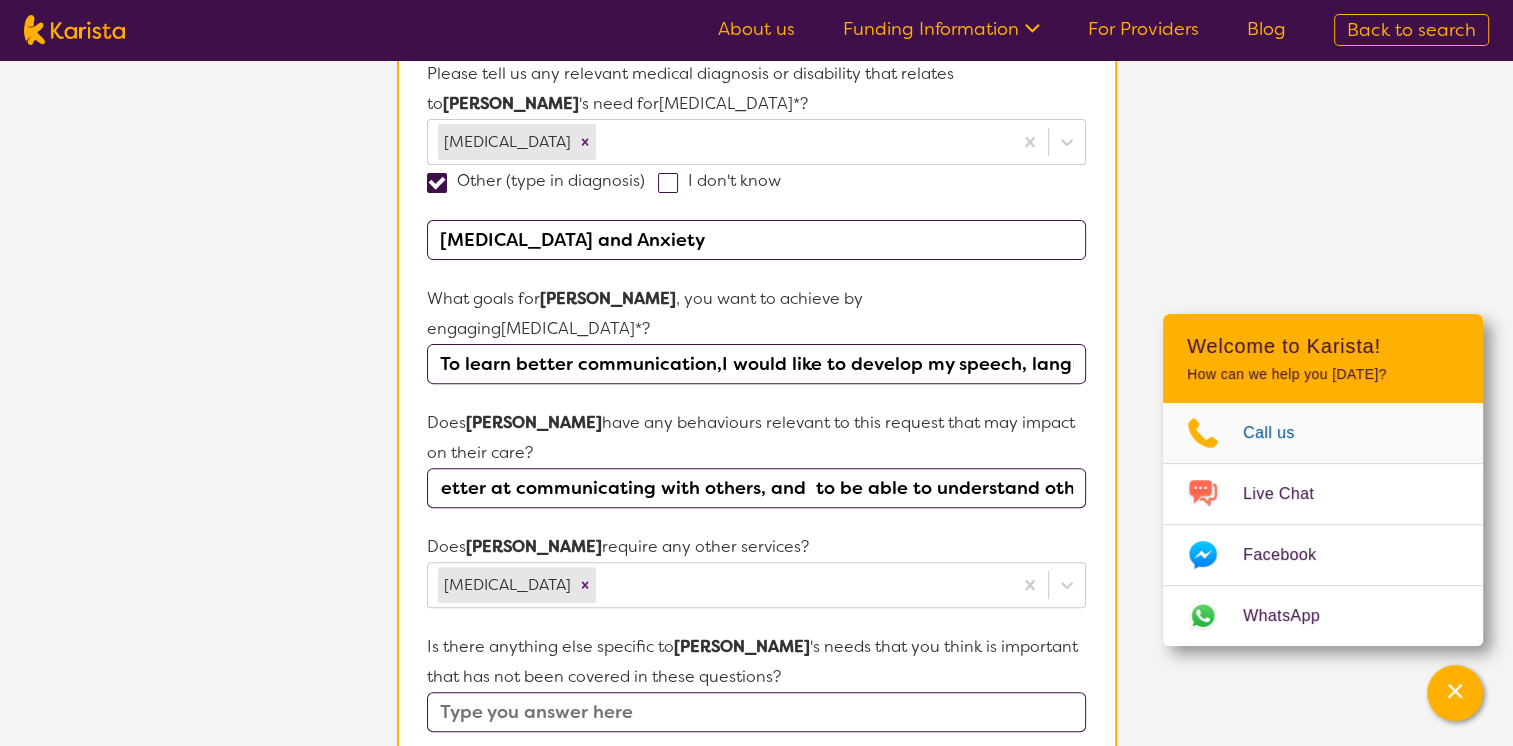 drag, startPoint x: 1017, startPoint y: 478, endPoint x: 1192, endPoint y: 456, distance: 176.37744 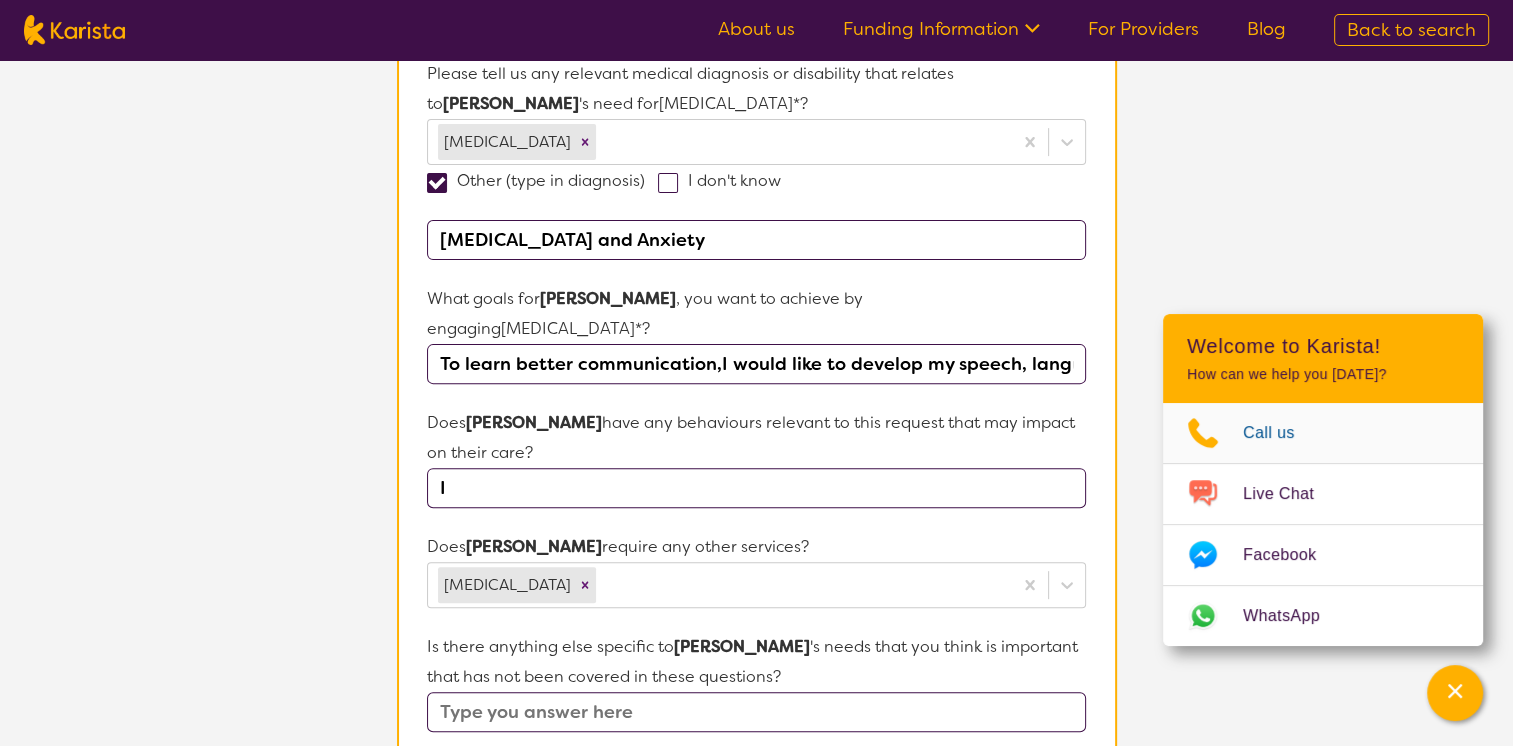 scroll, scrollTop: 0, scrollLeft: 0, axis: both 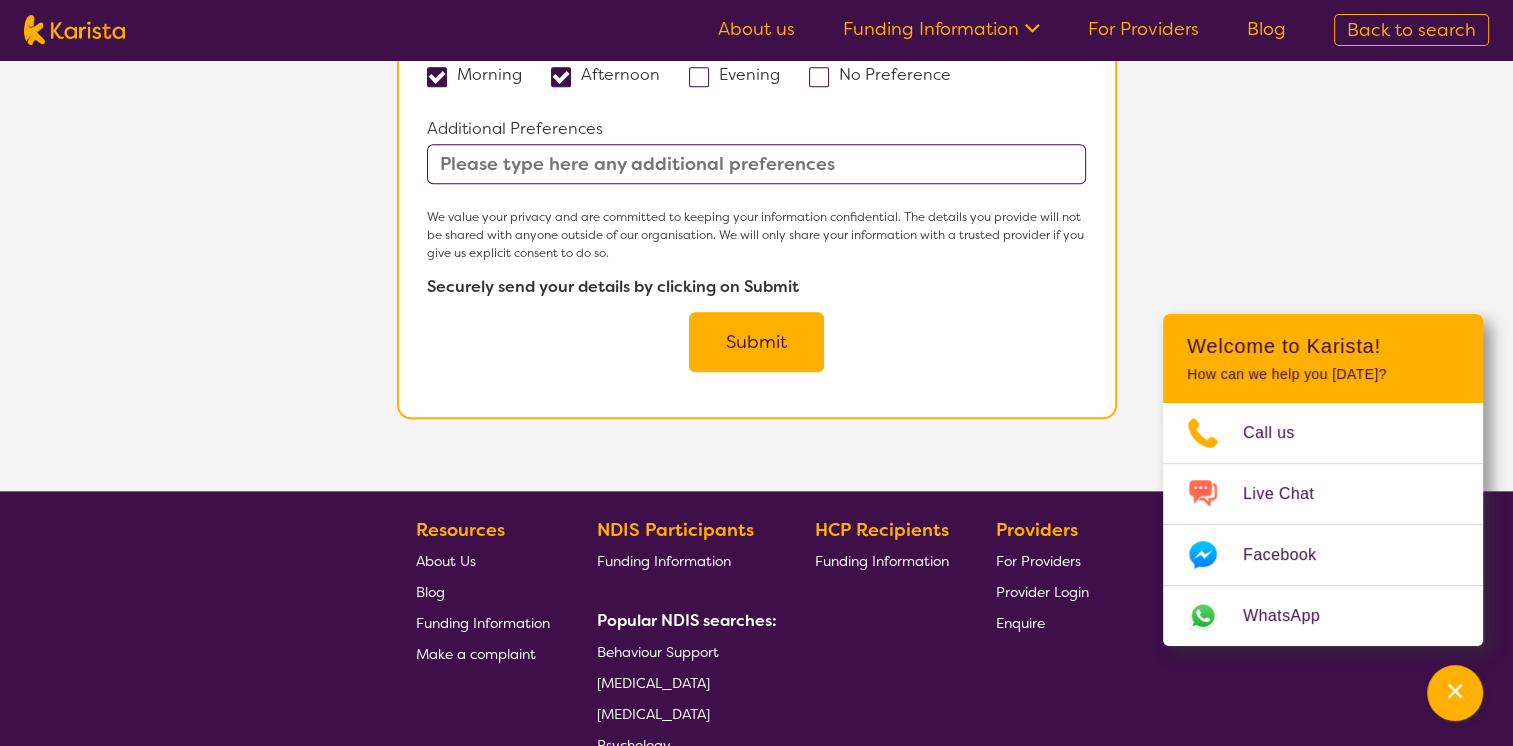 type 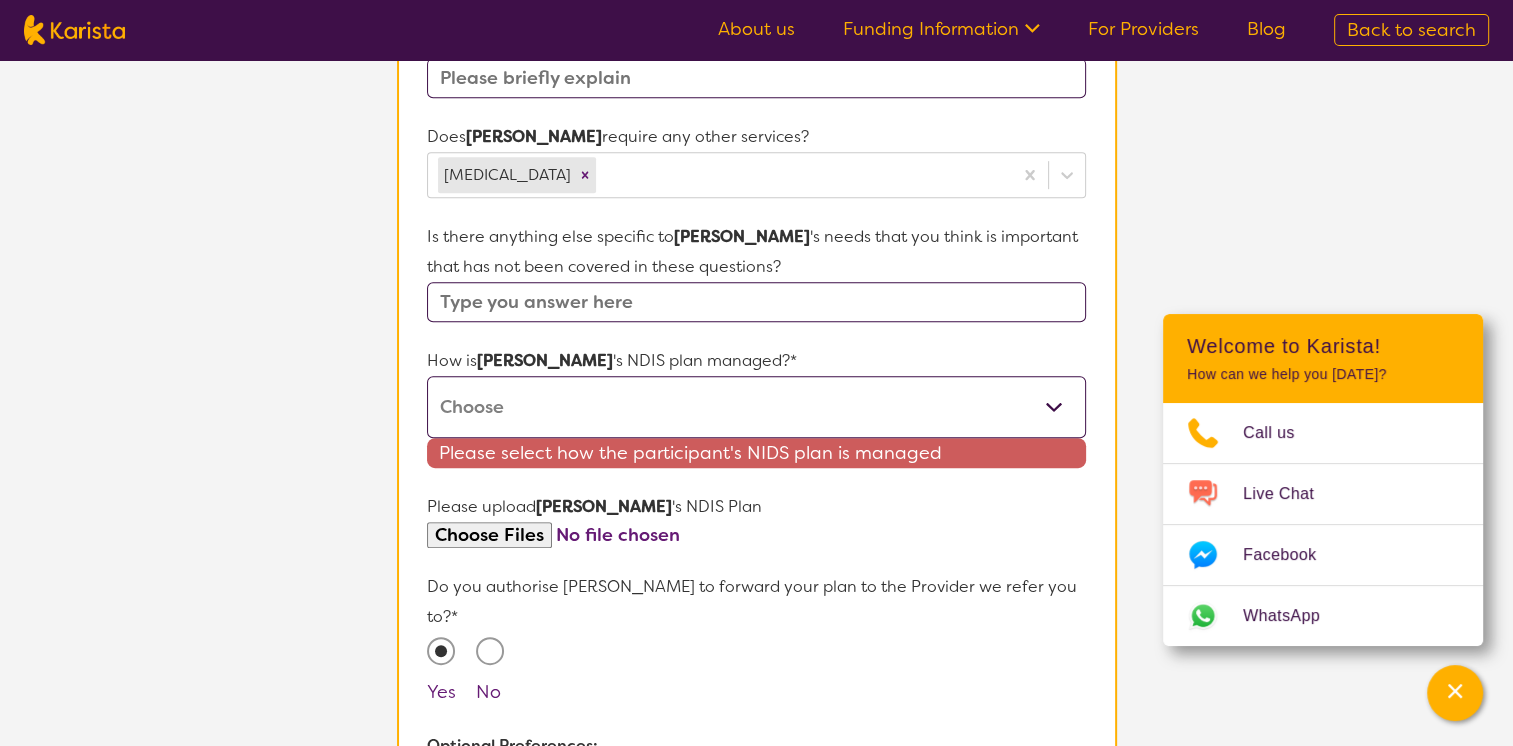 click on "Self-managed NDIS plan Managed by a registered plan management provider (not the NDIA) Agency-managed (by the NDIA) I'm not sure" at bounding box center [756, 407] 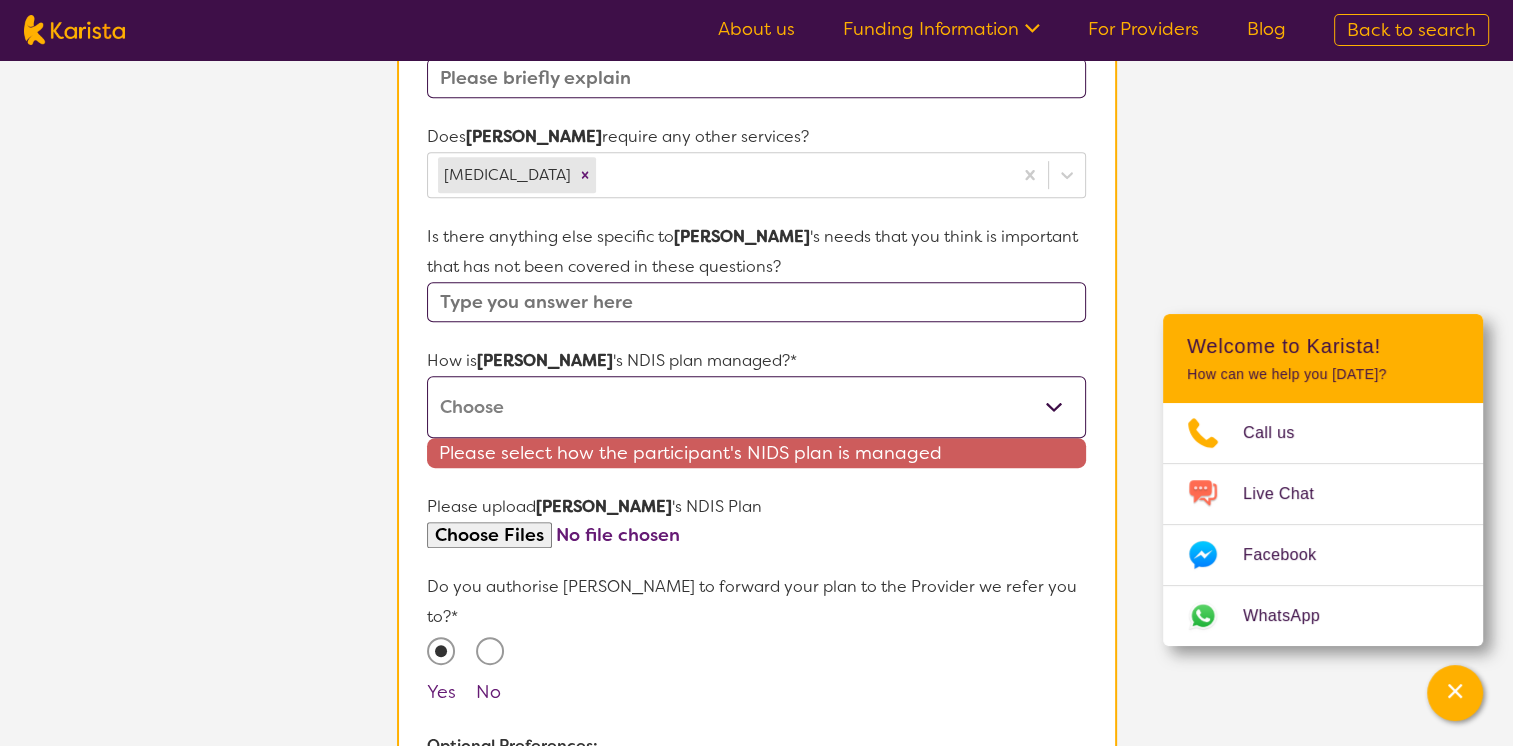 select on "Plan Managed" 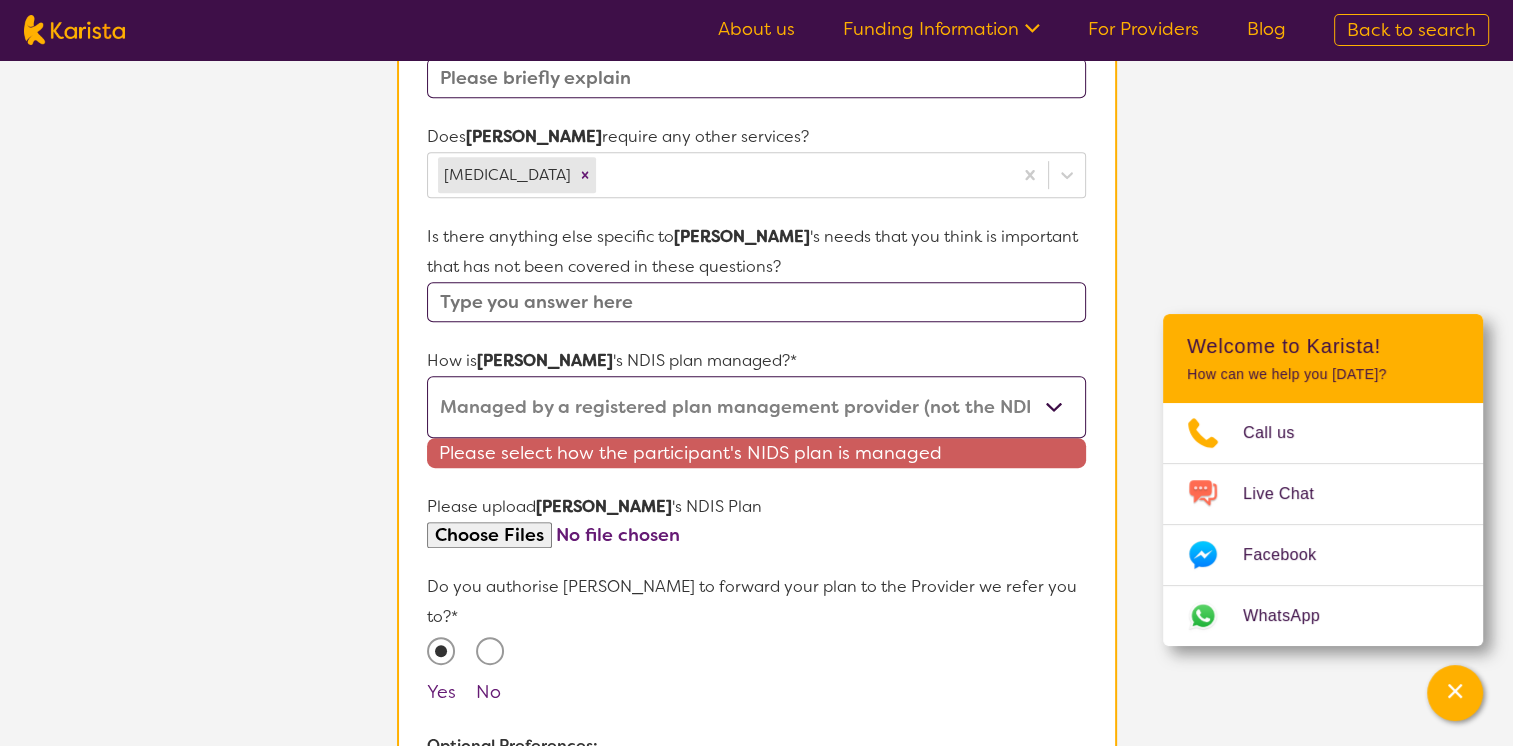 click on "Self-managed NDIS plan Managed by a registered plan management provider (not the NDIA) Agency-managed (by the NDIA) I'm not sure" at bounding box center (756, 407) 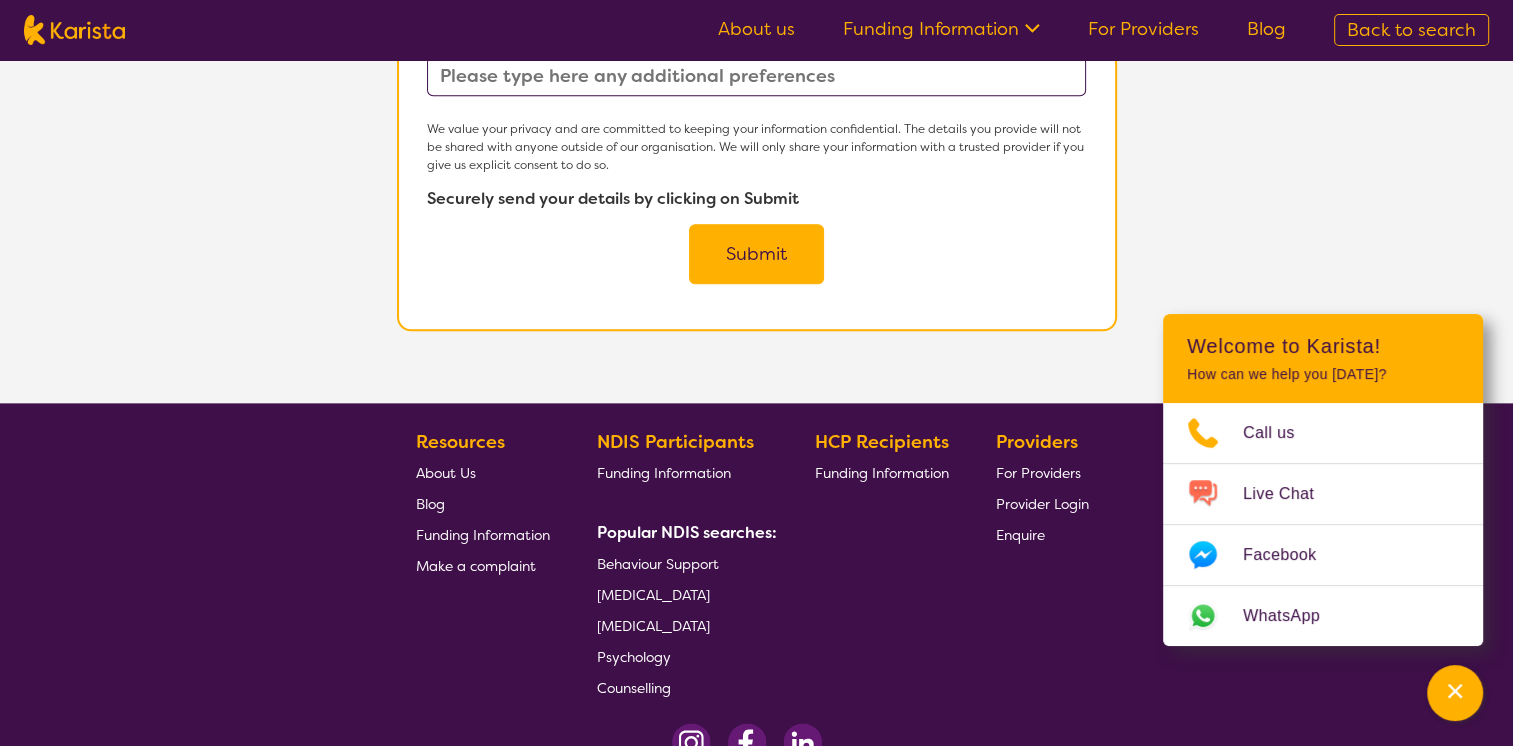 scroll, scrollTop: 2284, scrollLeft: 0, axis: vertical 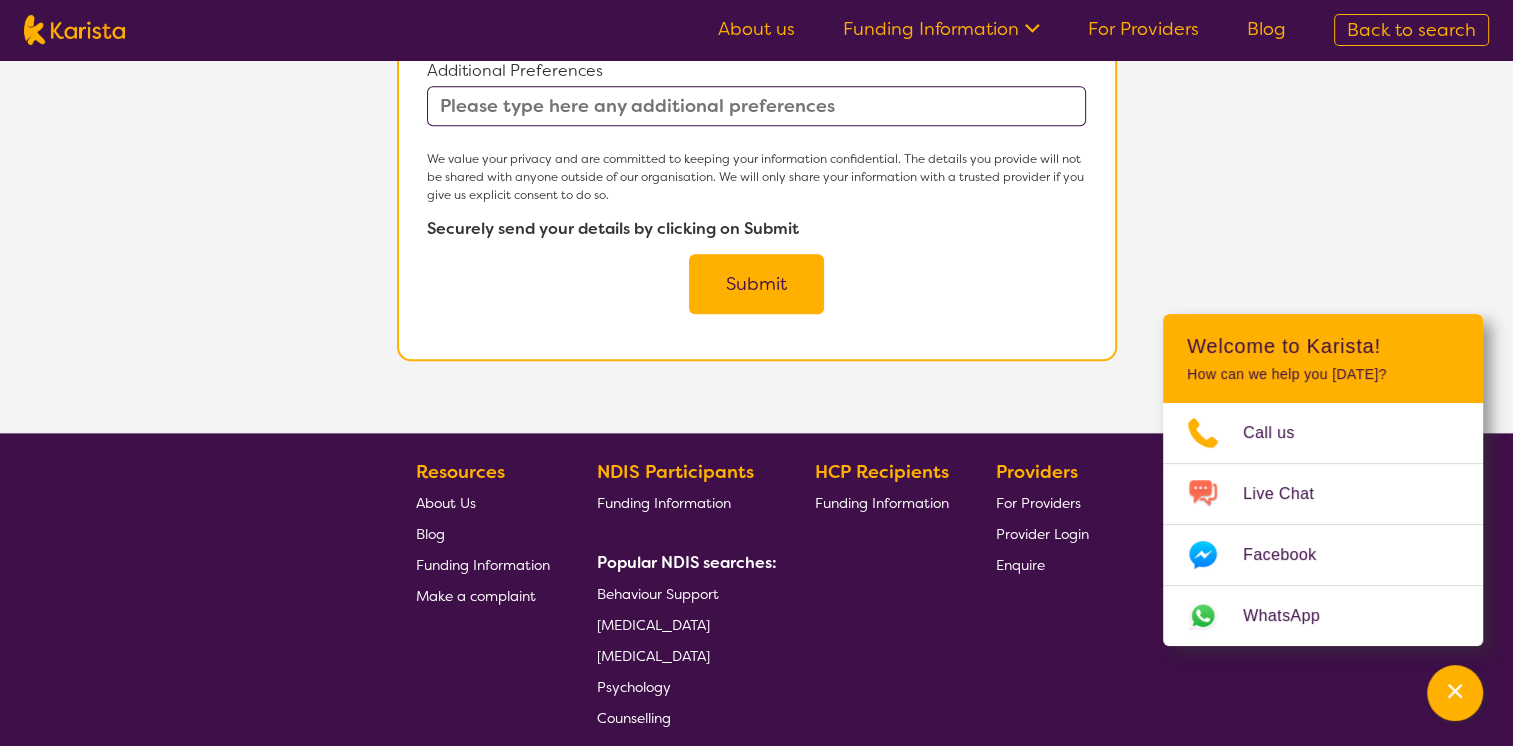 click on "Submit" at bounding box center (756, 284) 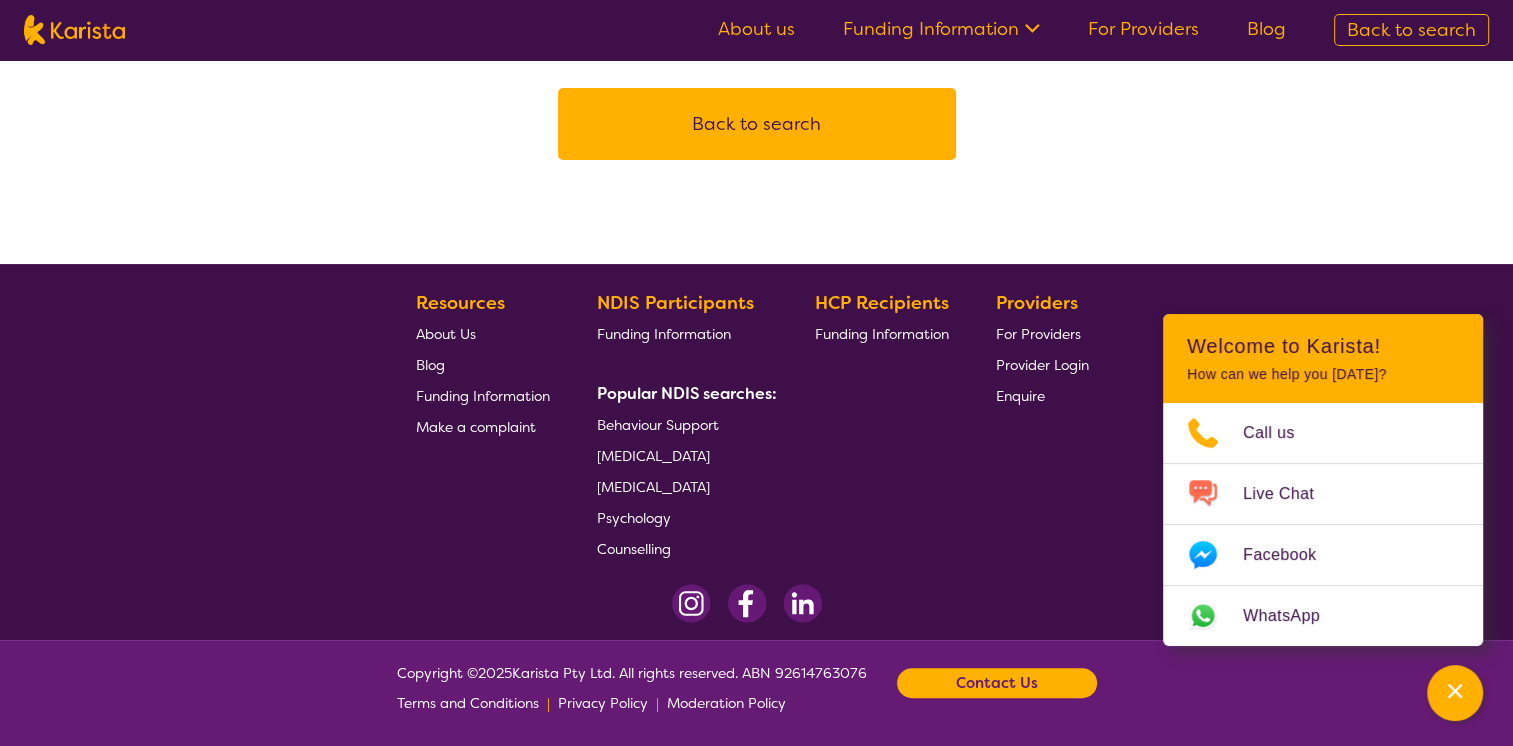 scroll, scrollTop: 0, scrollLeft: 0, axis: both 